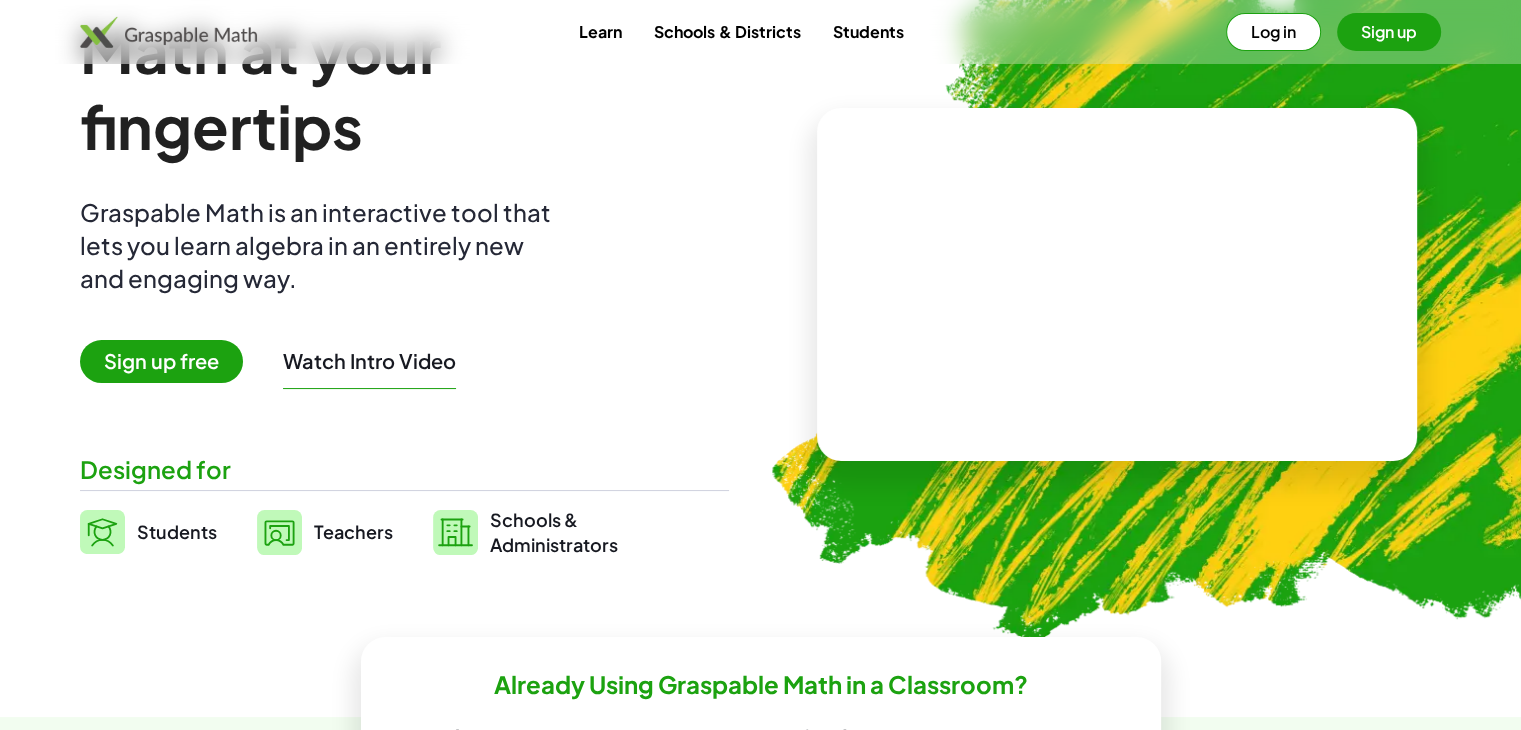 scroll, scrollTop: 0, scrollLeft: 0, axis: both 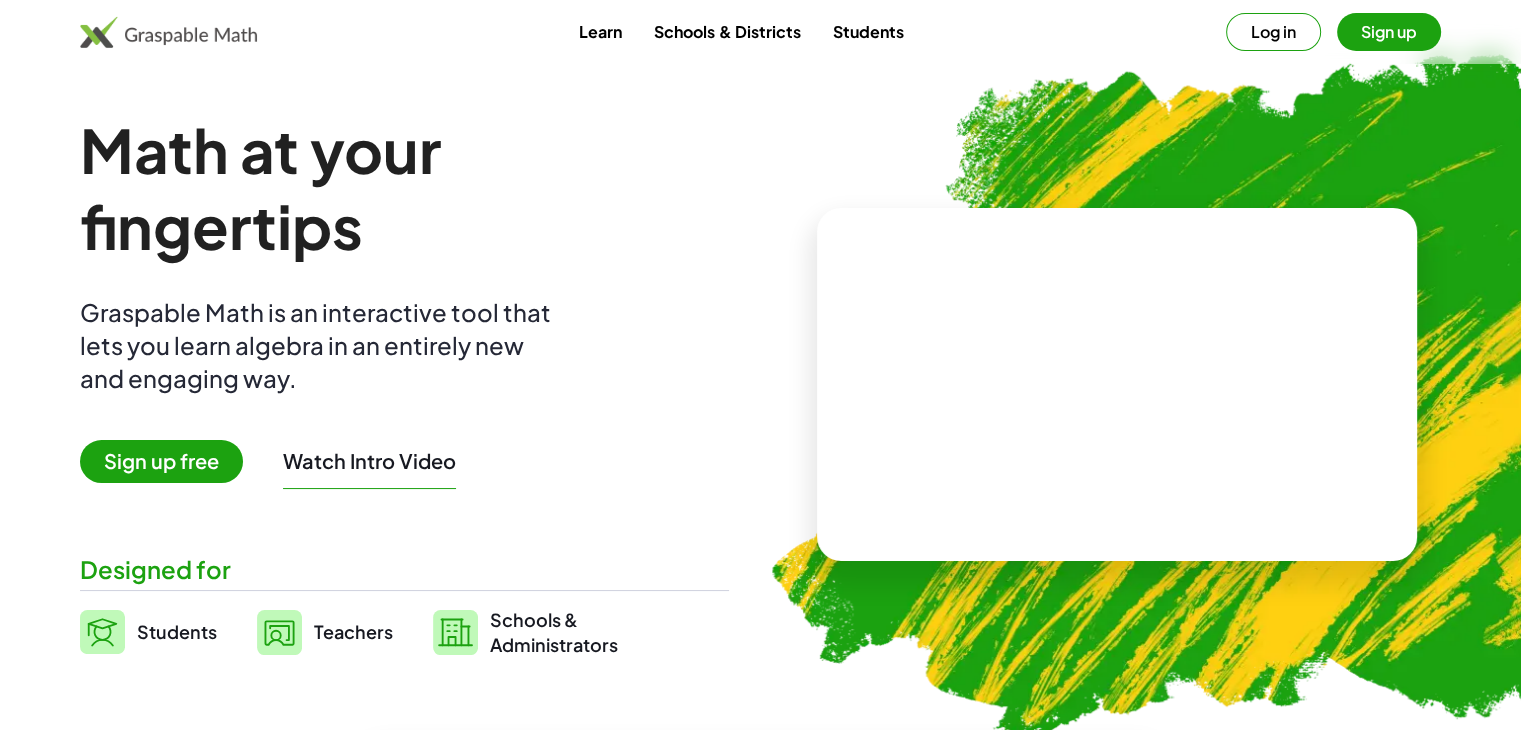 click at bounding box center [1117, 385] 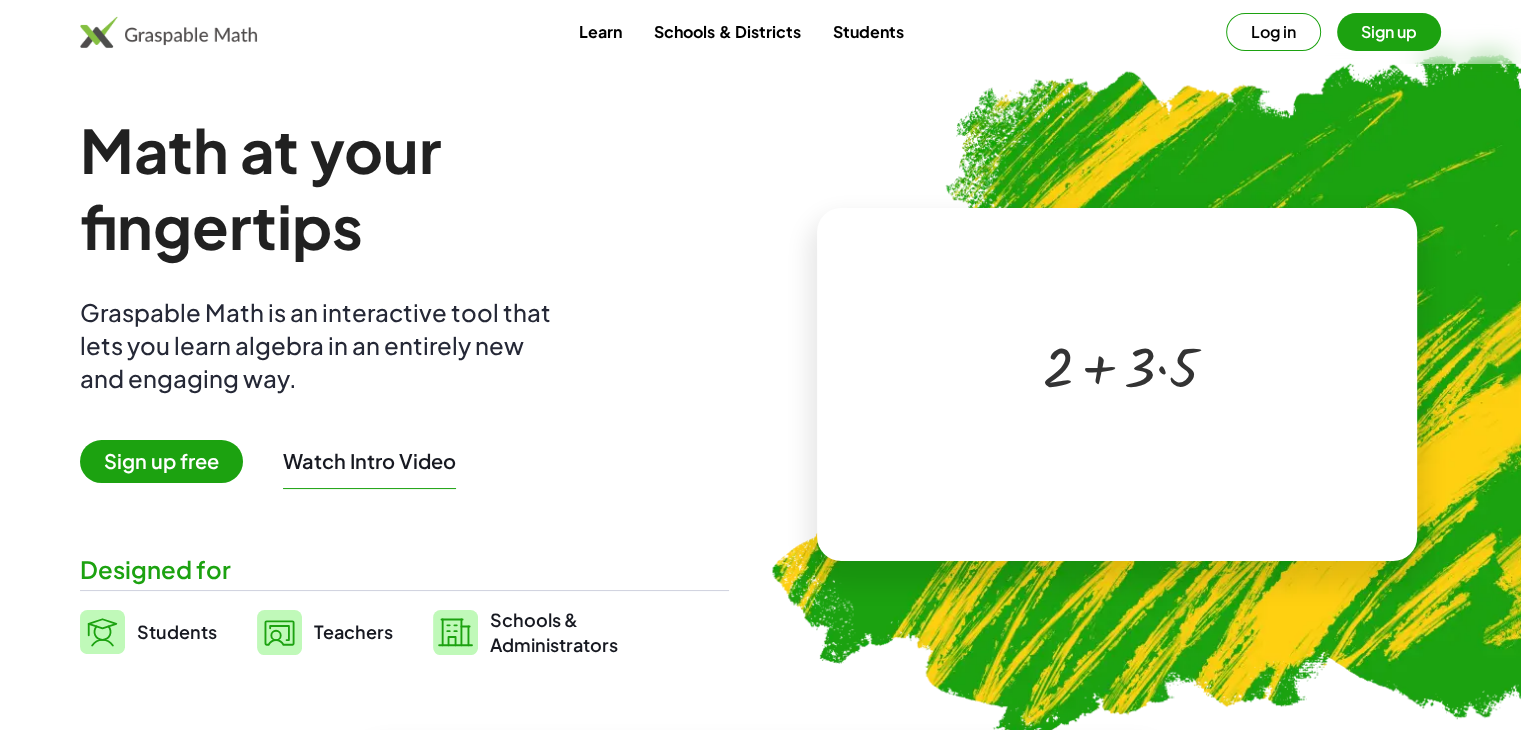 click at bounding box center (1121, 365) 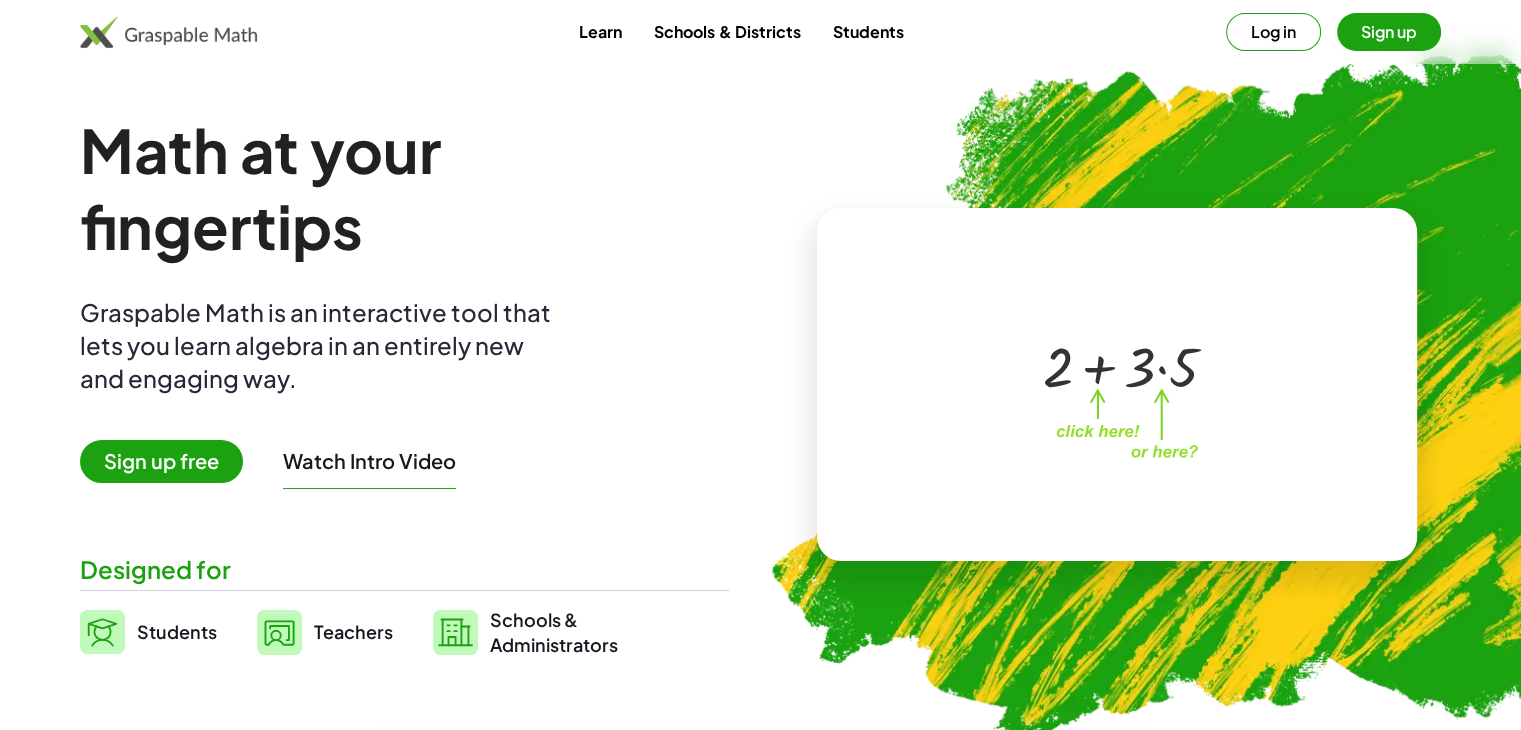 click at bounding box center (1121, 365) 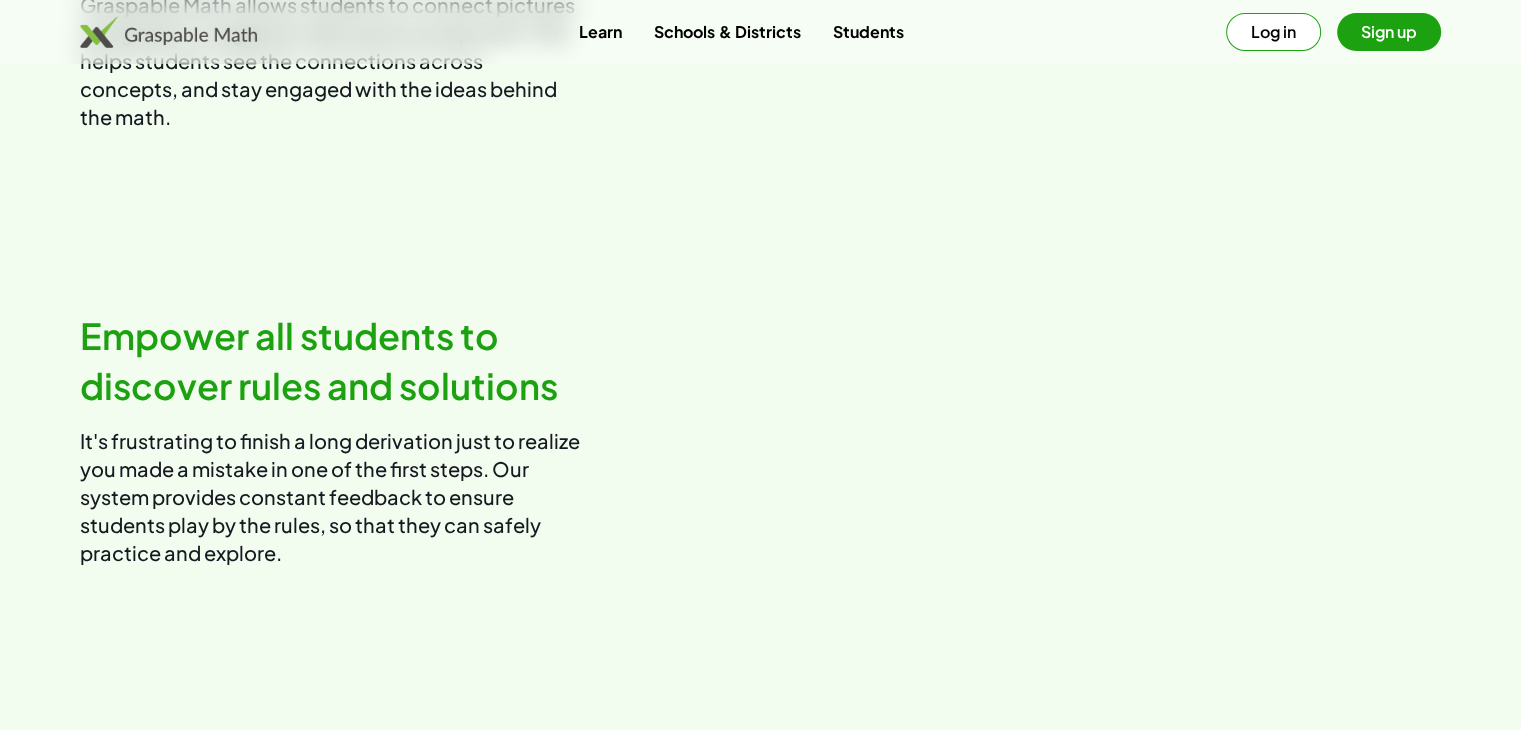 scroll, scrollTop: 1800, scrollLeft: 0, axis: vertical 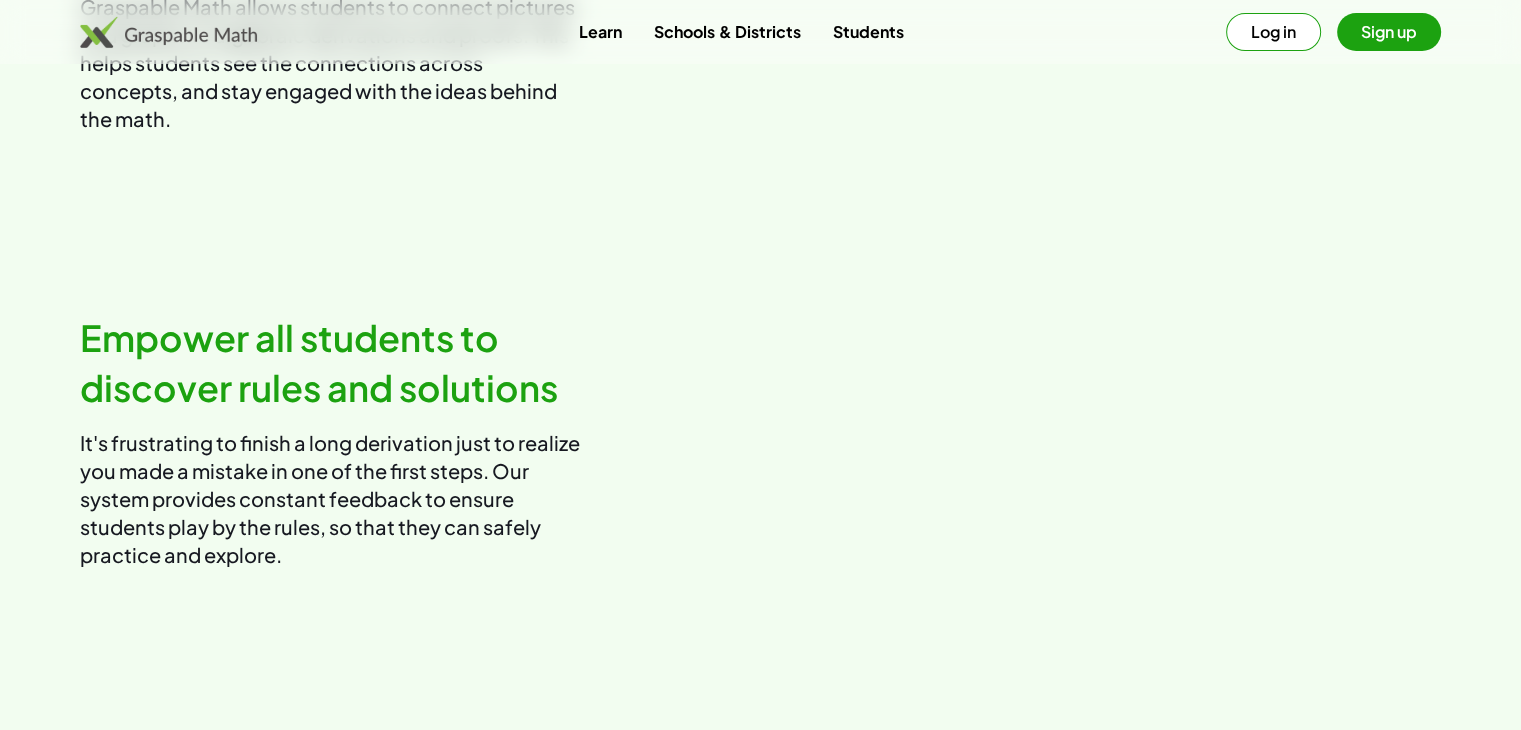 click on "Students" at bounding box center (867, 31) 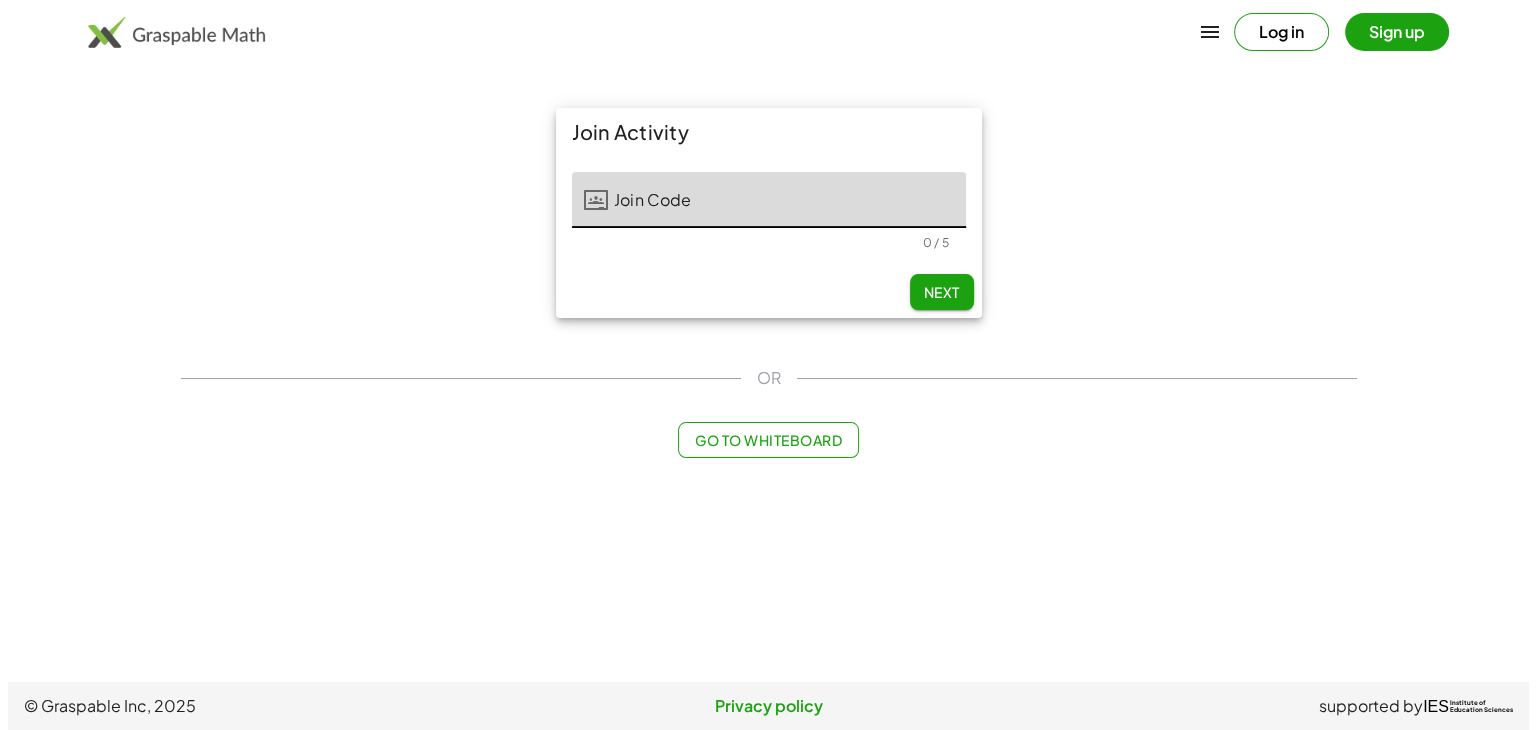 scroll, scrollTop: 0, scrollLeft: 0, axis: both 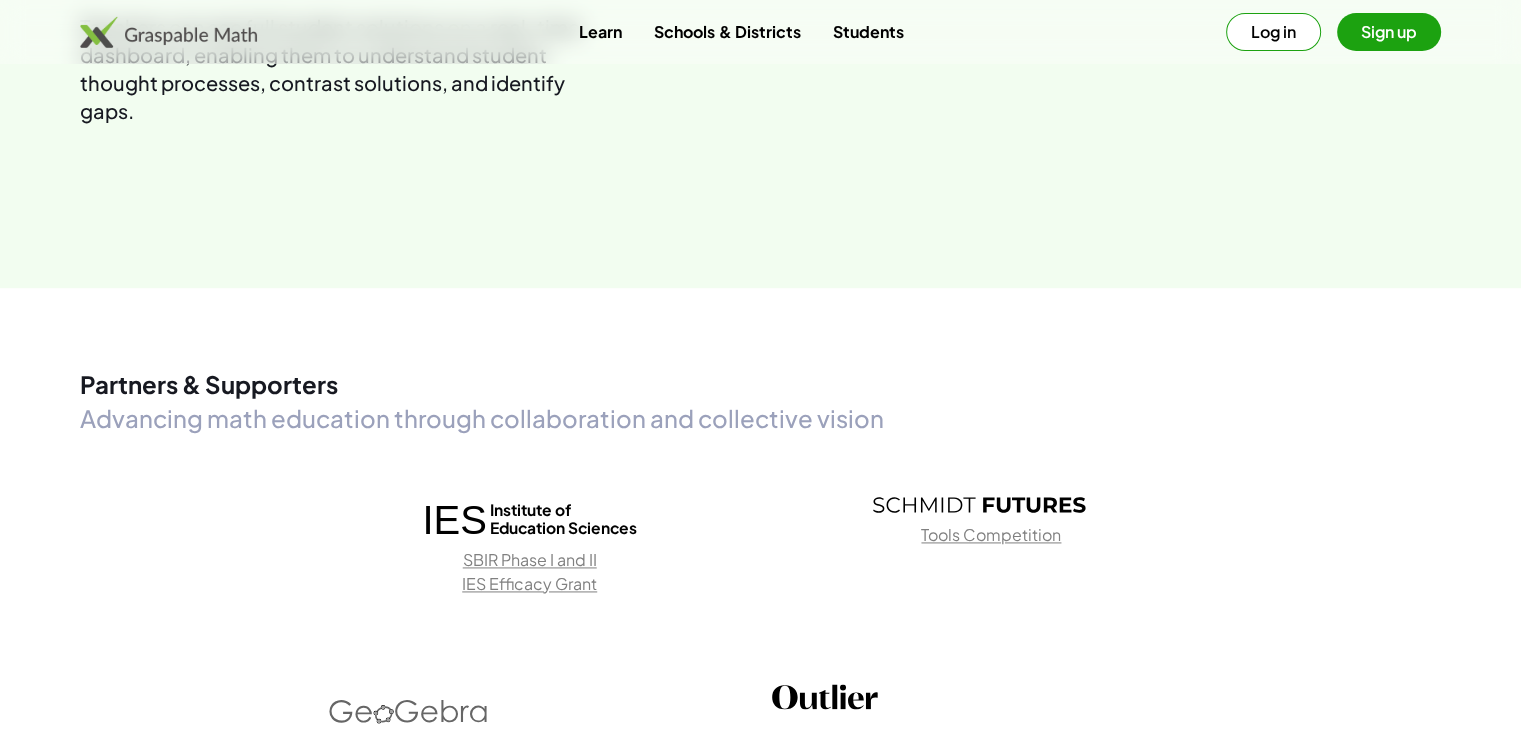 click on "Log in" at bounding box center (1273, 32) 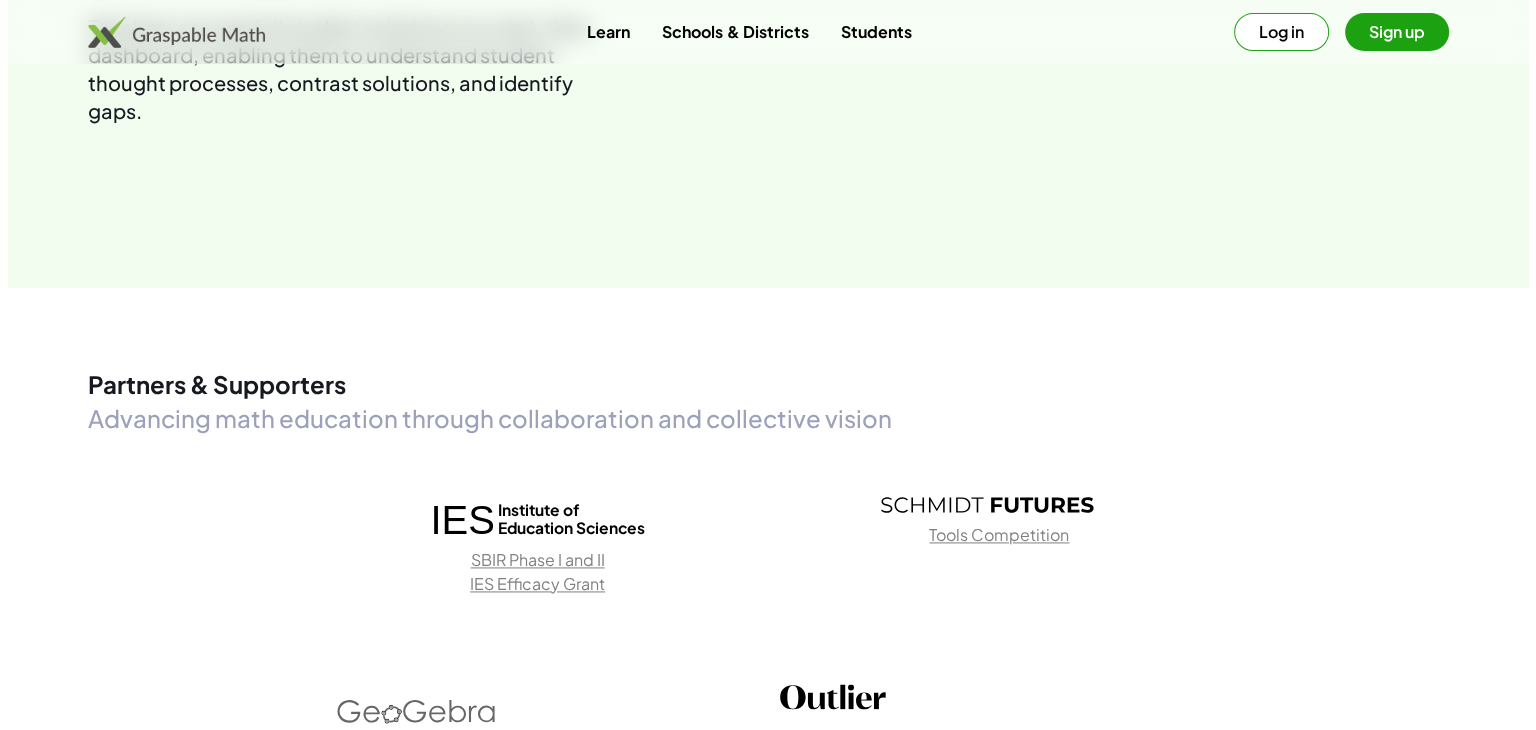 scroll, scrollTop: 0, scrollLeft: 0, axis: both 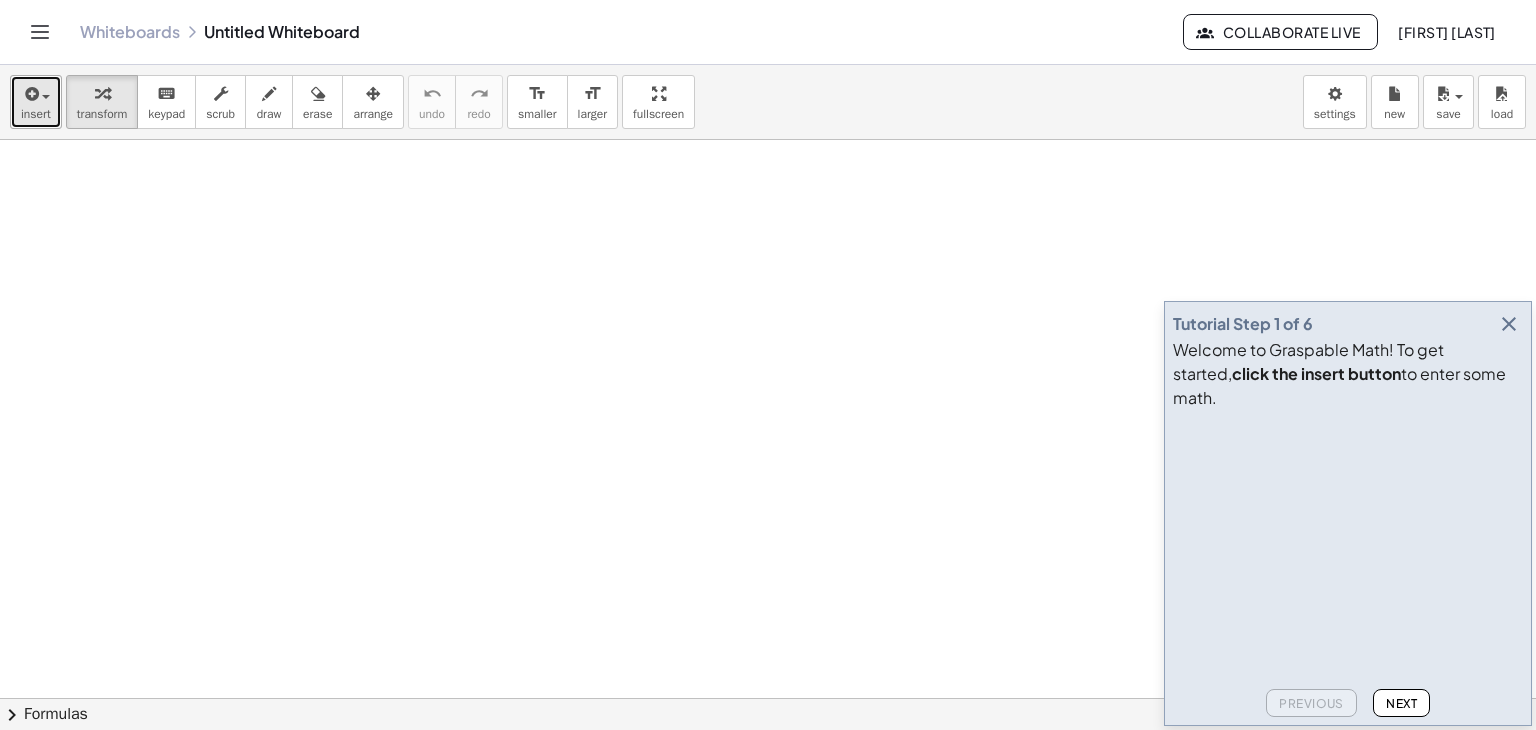 click at bounding box center (46, 97) 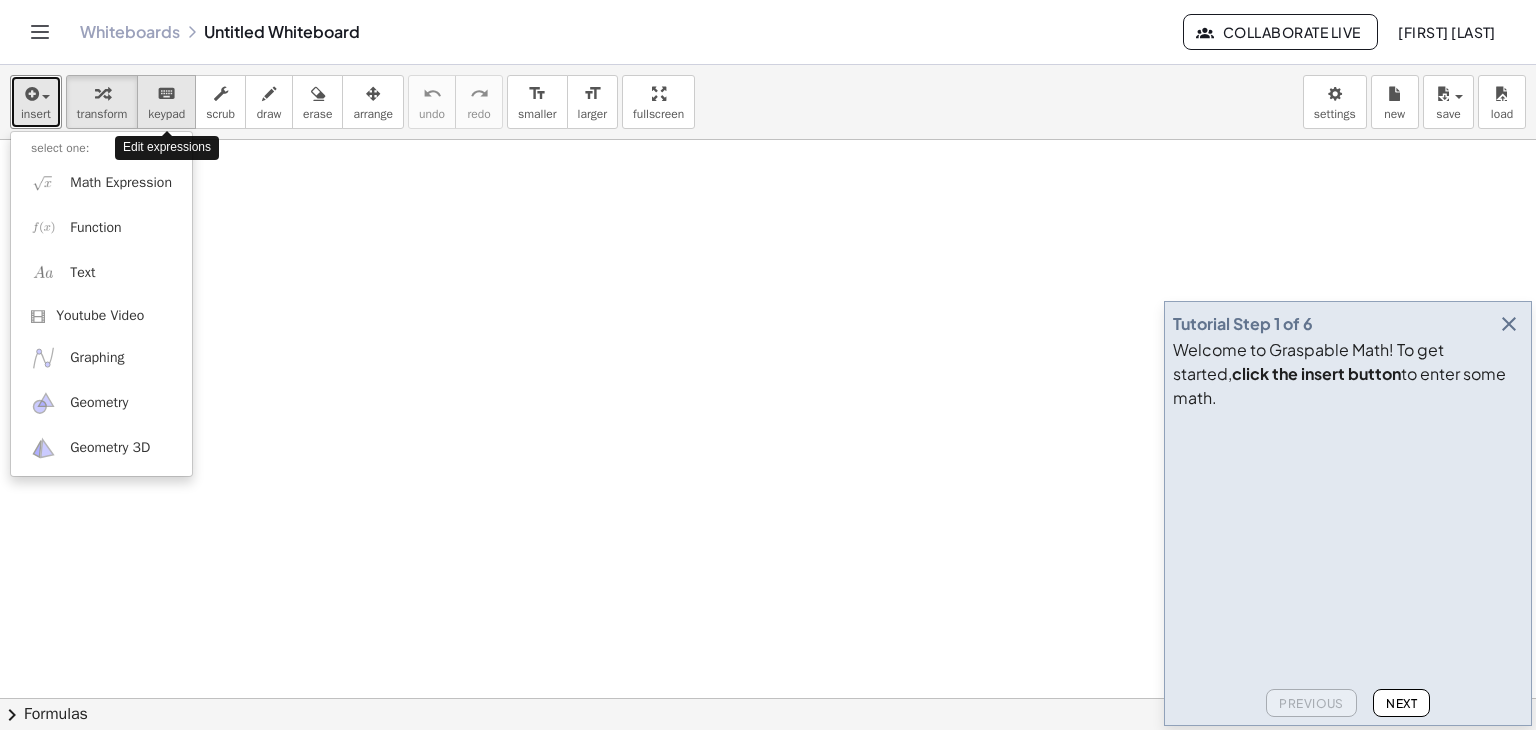 click on "keyboard" at bounding box center [166, 94] 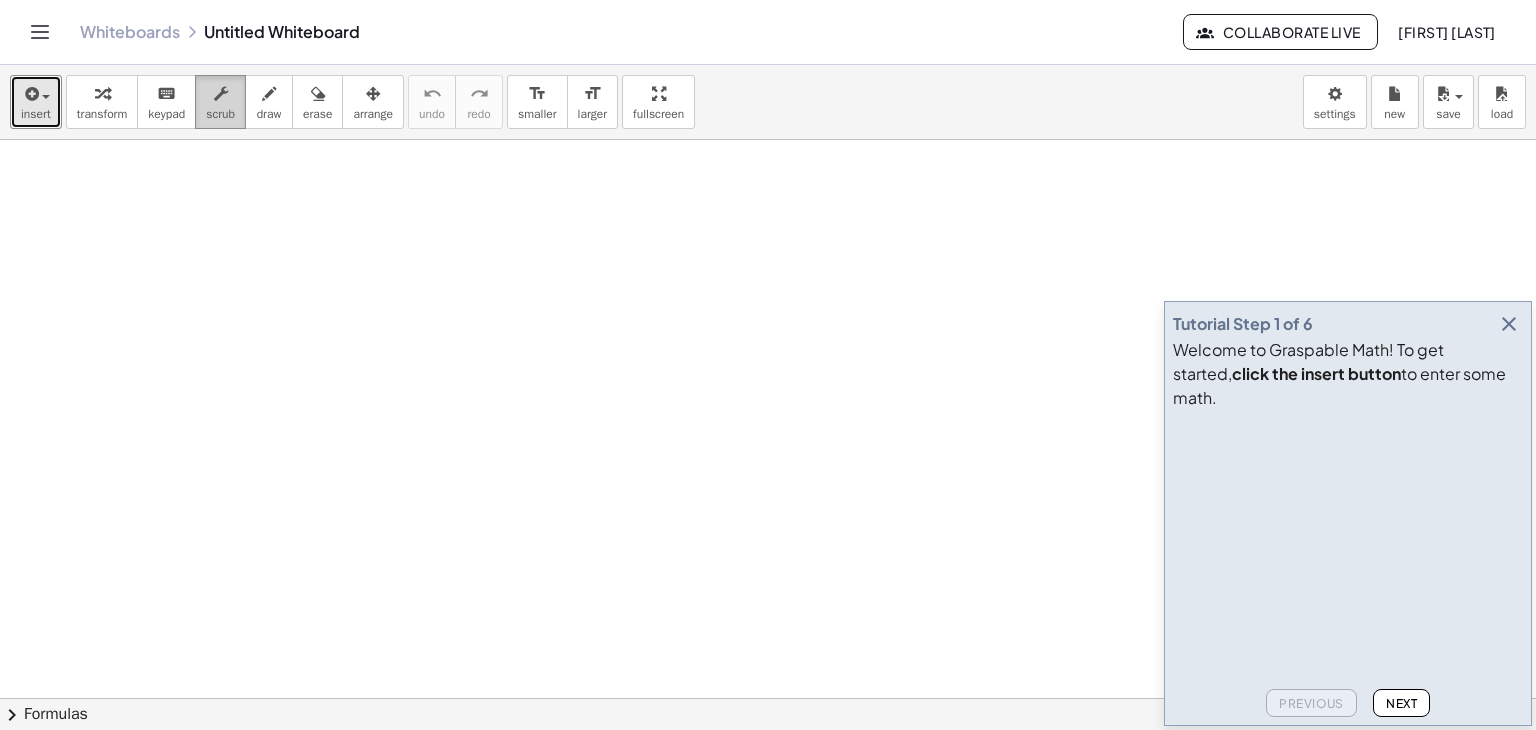 click on "scrub" at bounding box center (220, 114) 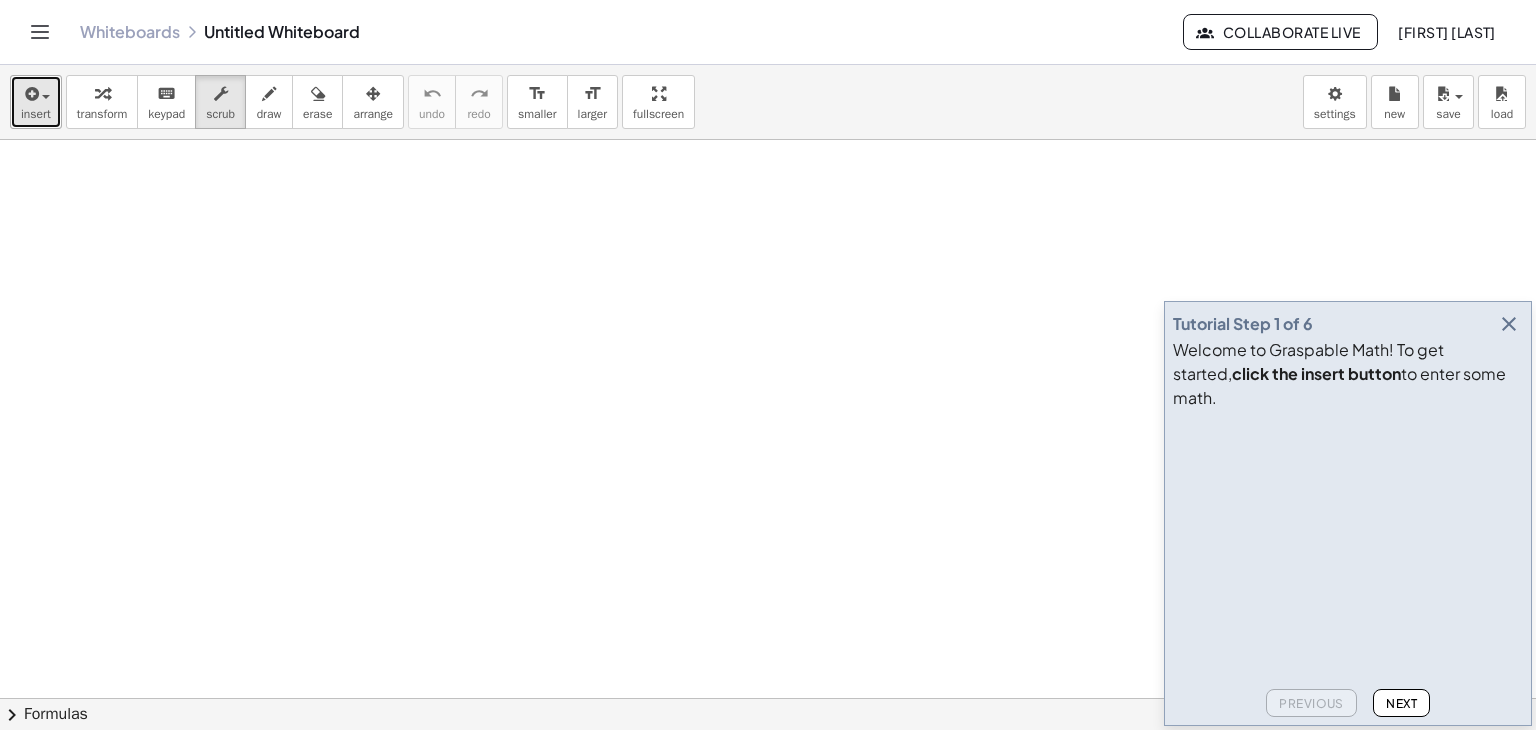 click at bounding box center (46, 97) 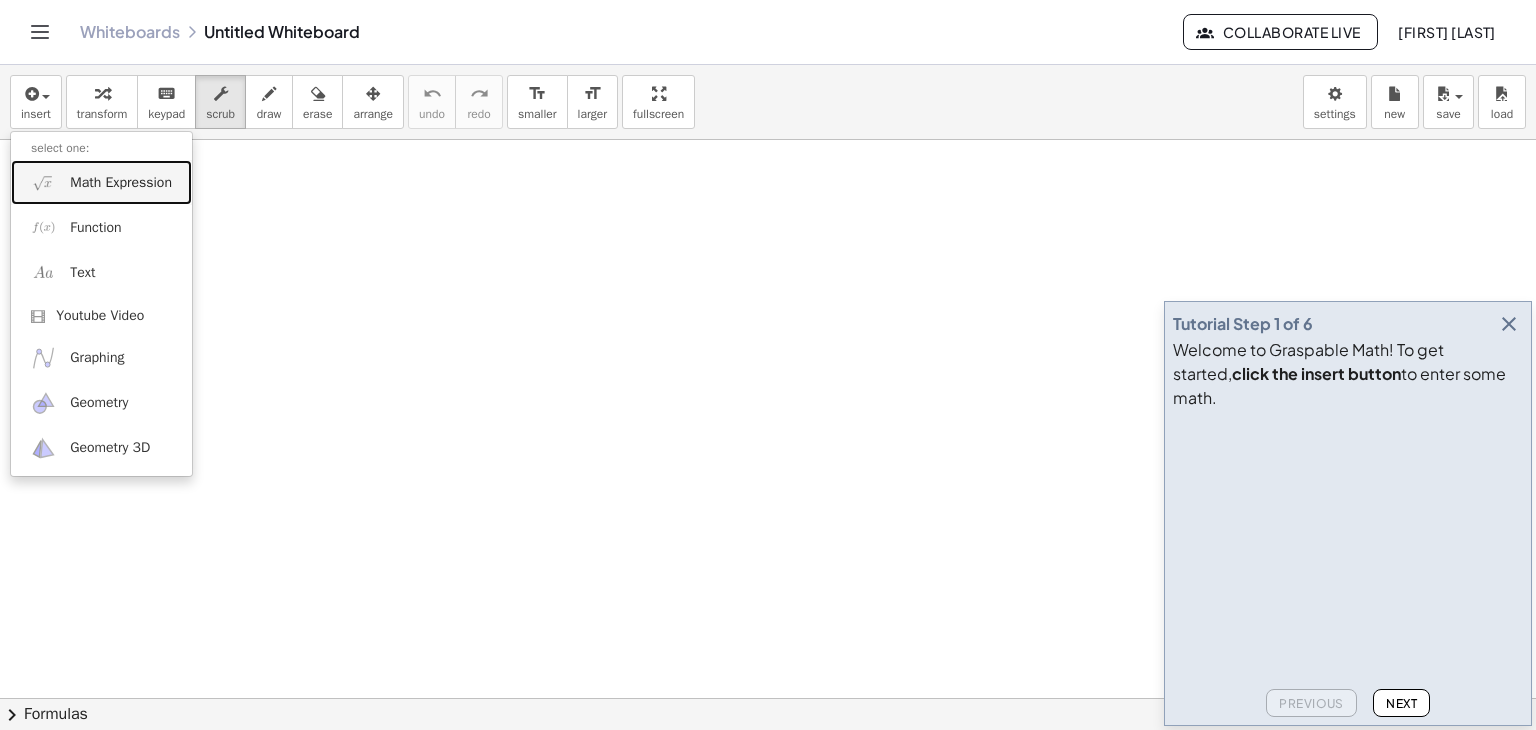 click on "Math Expression" at bounding box center [101, 182] 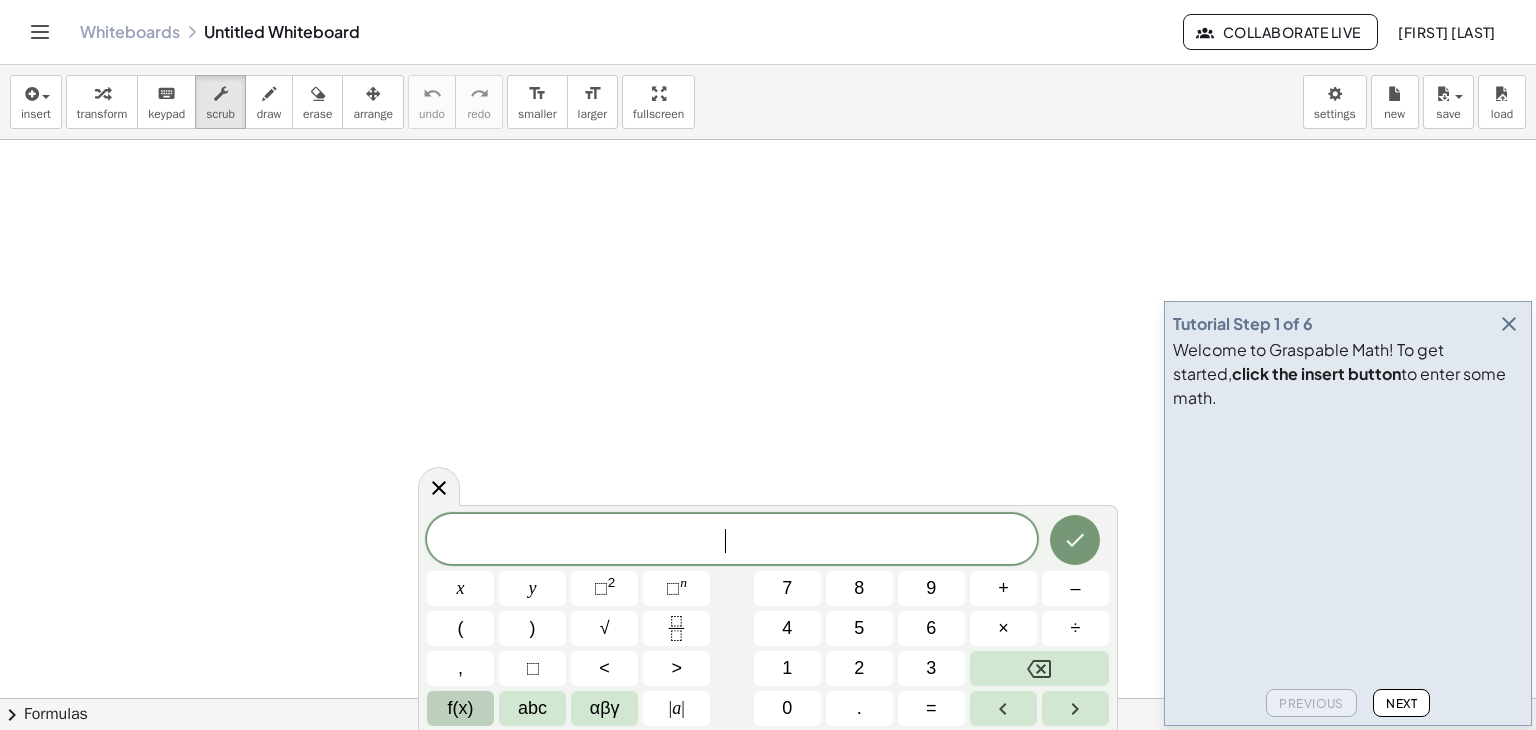 click on "f(x)" at bounding box center (461, 708) 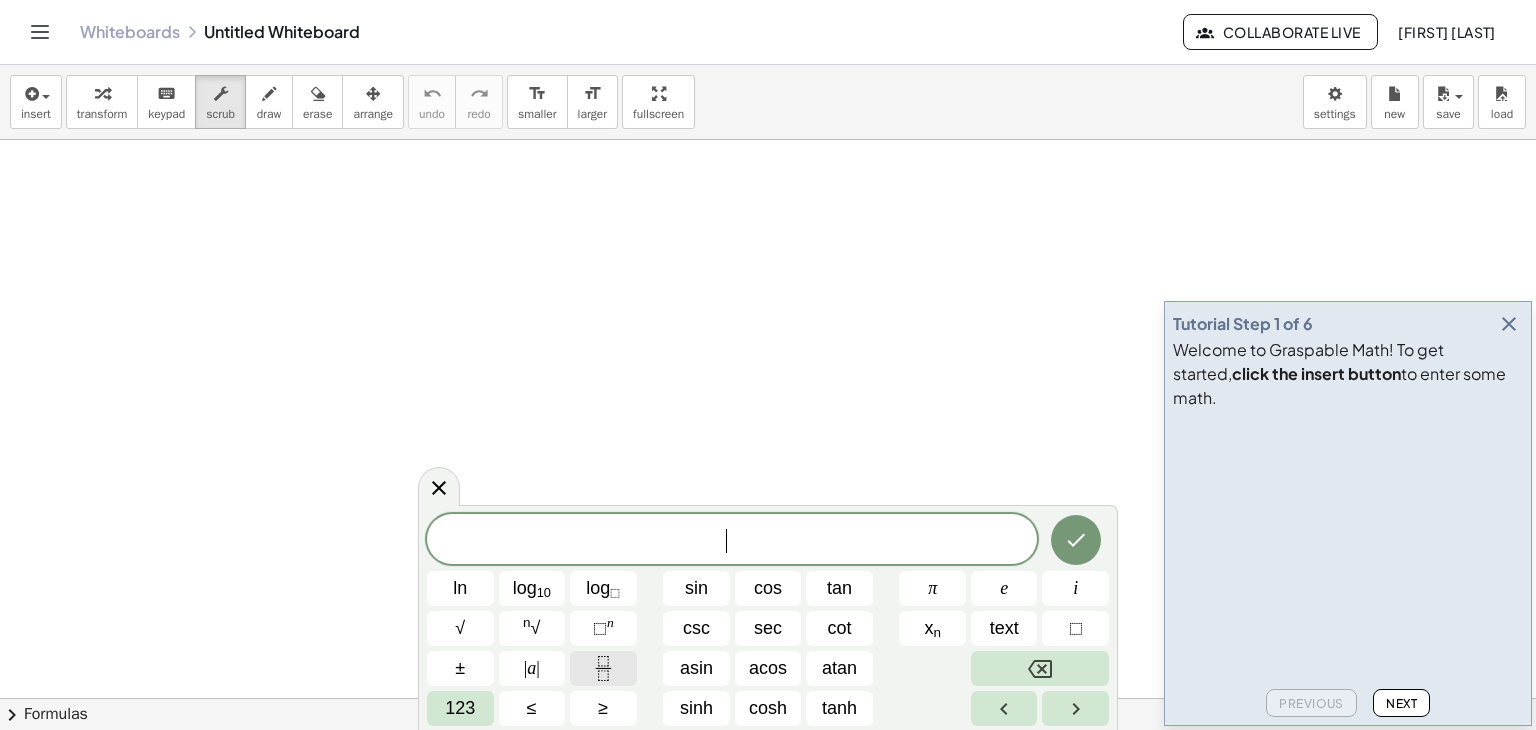 click 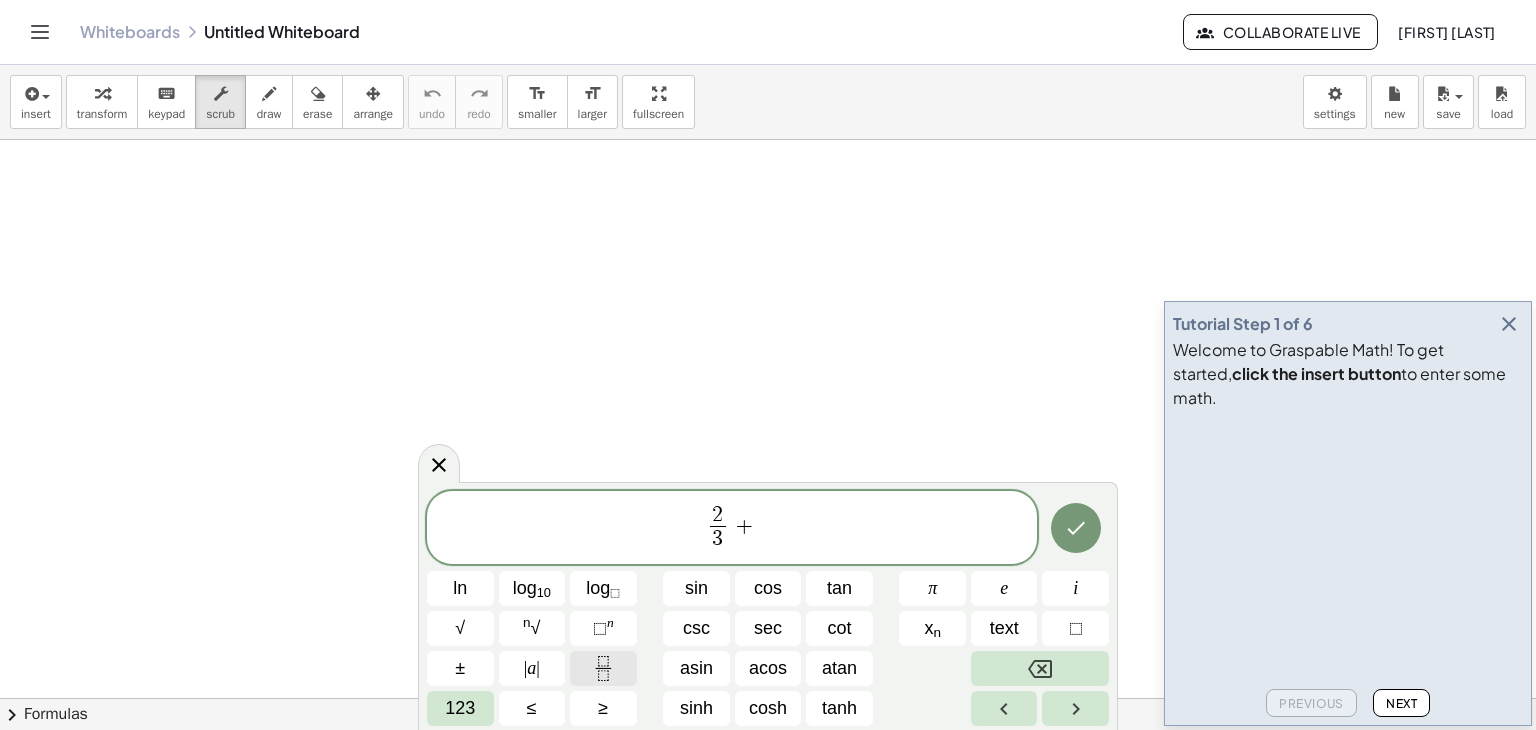 click 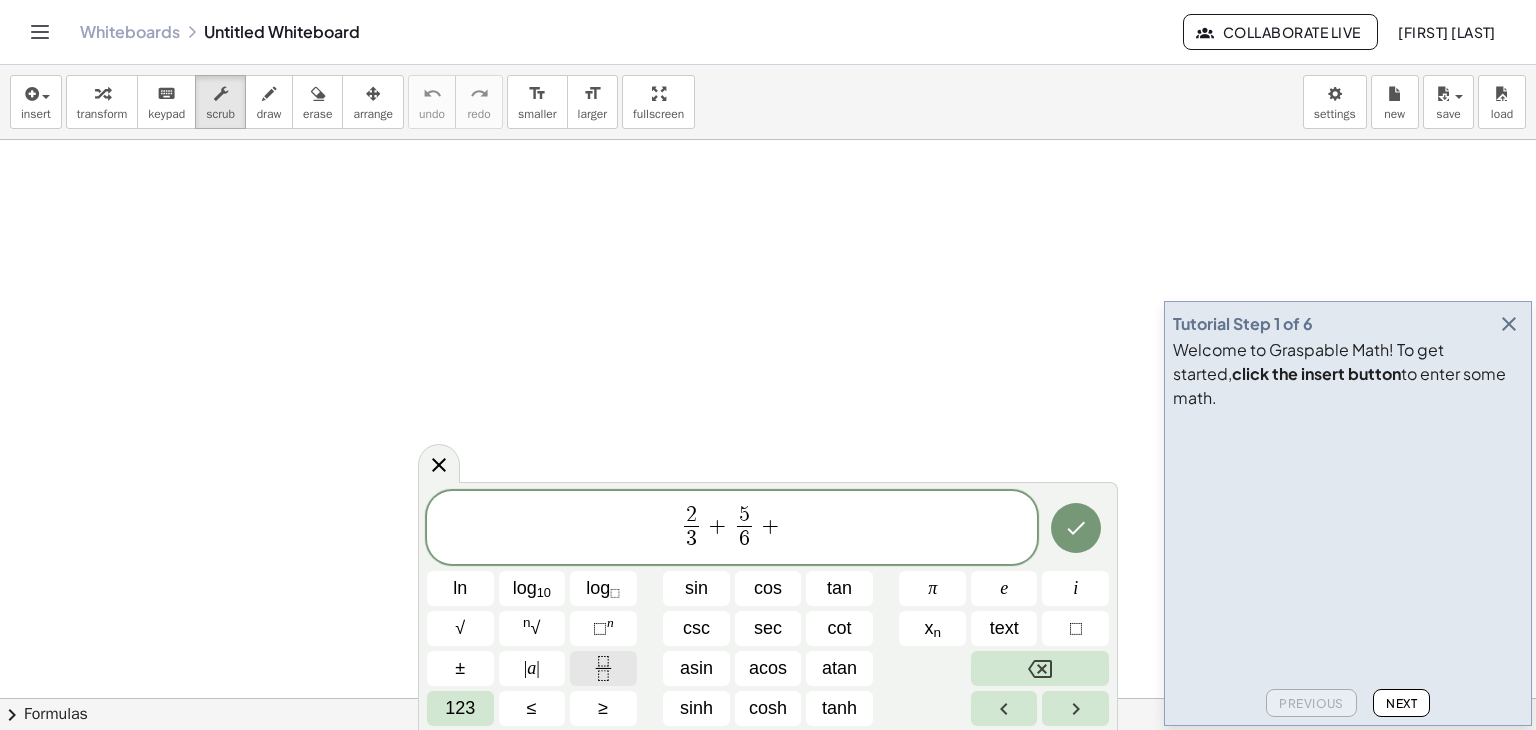 click 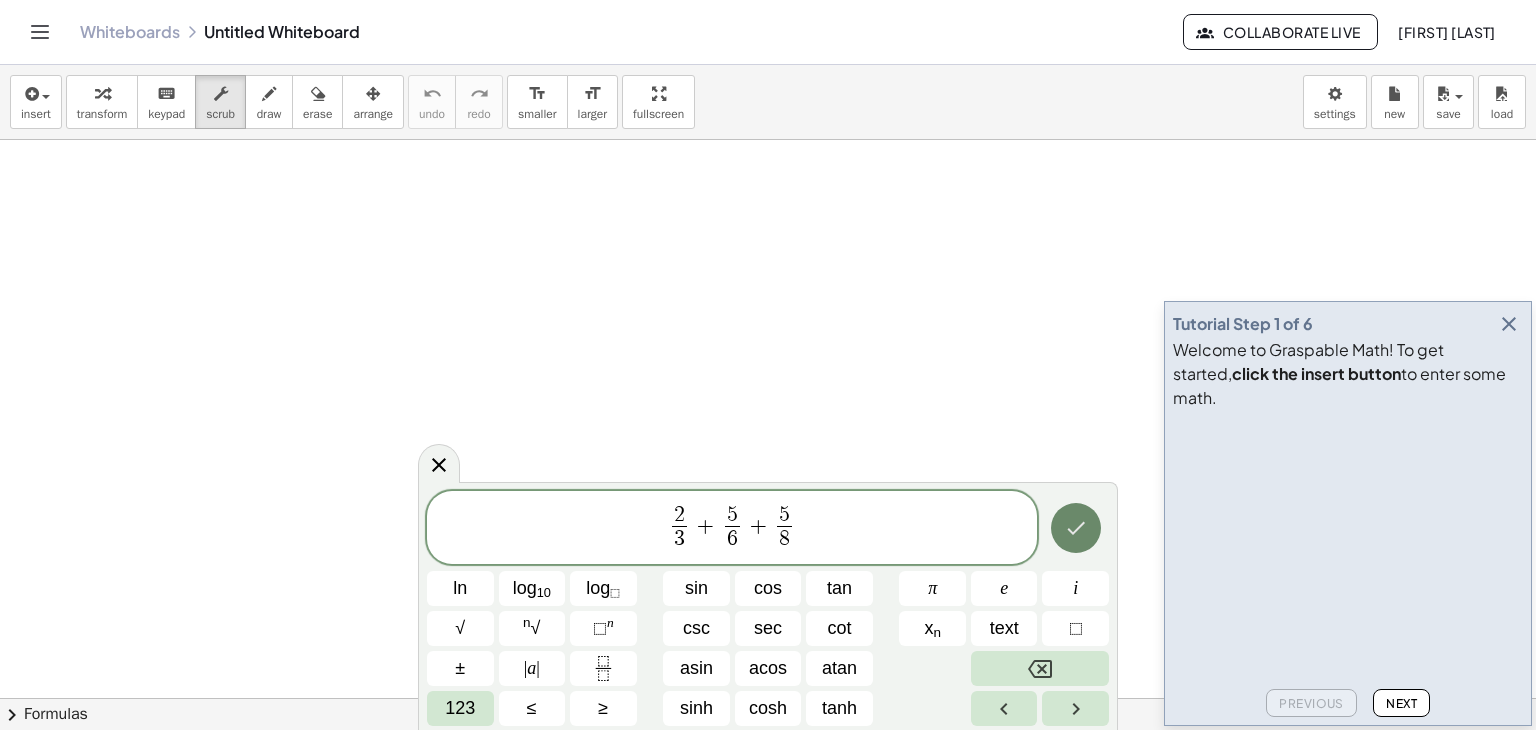 click 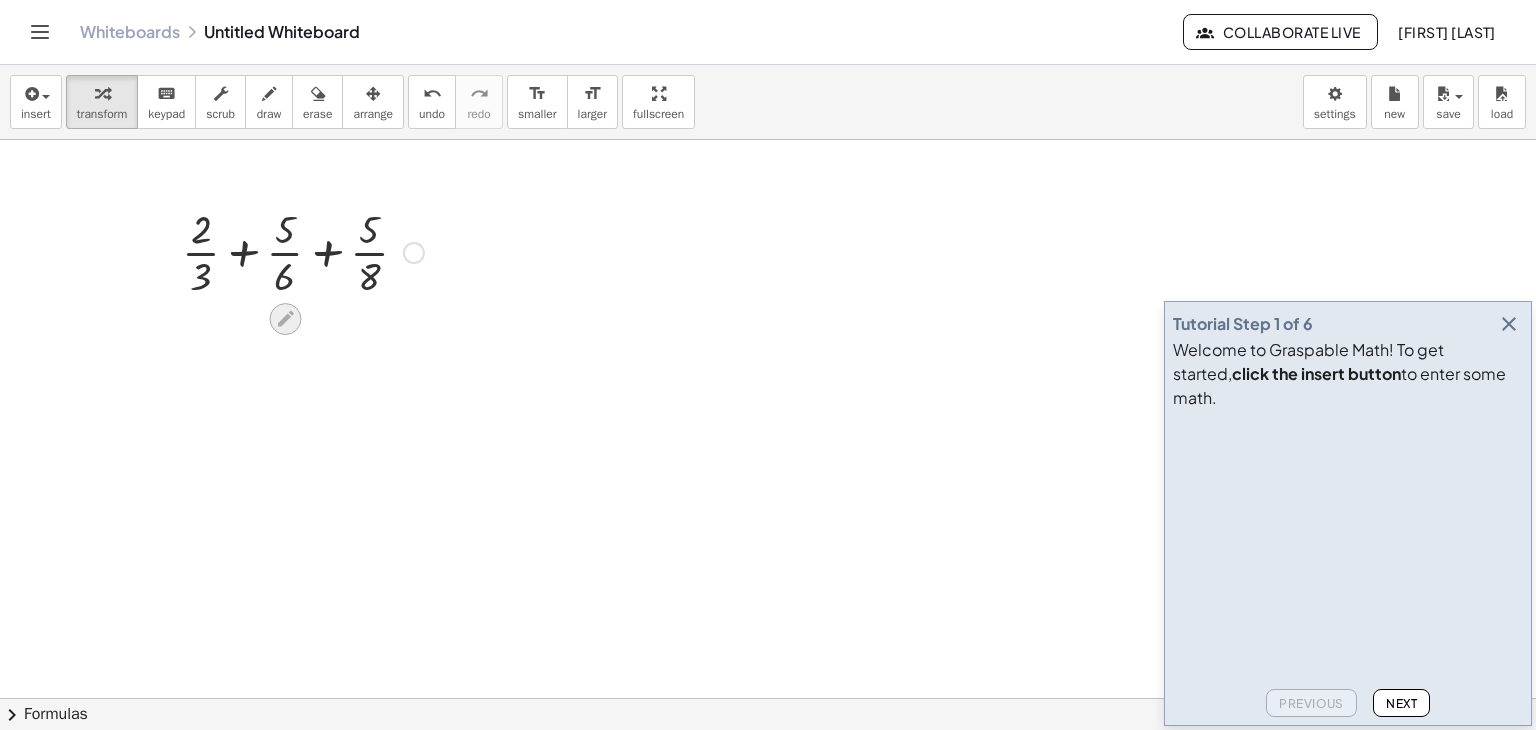 click 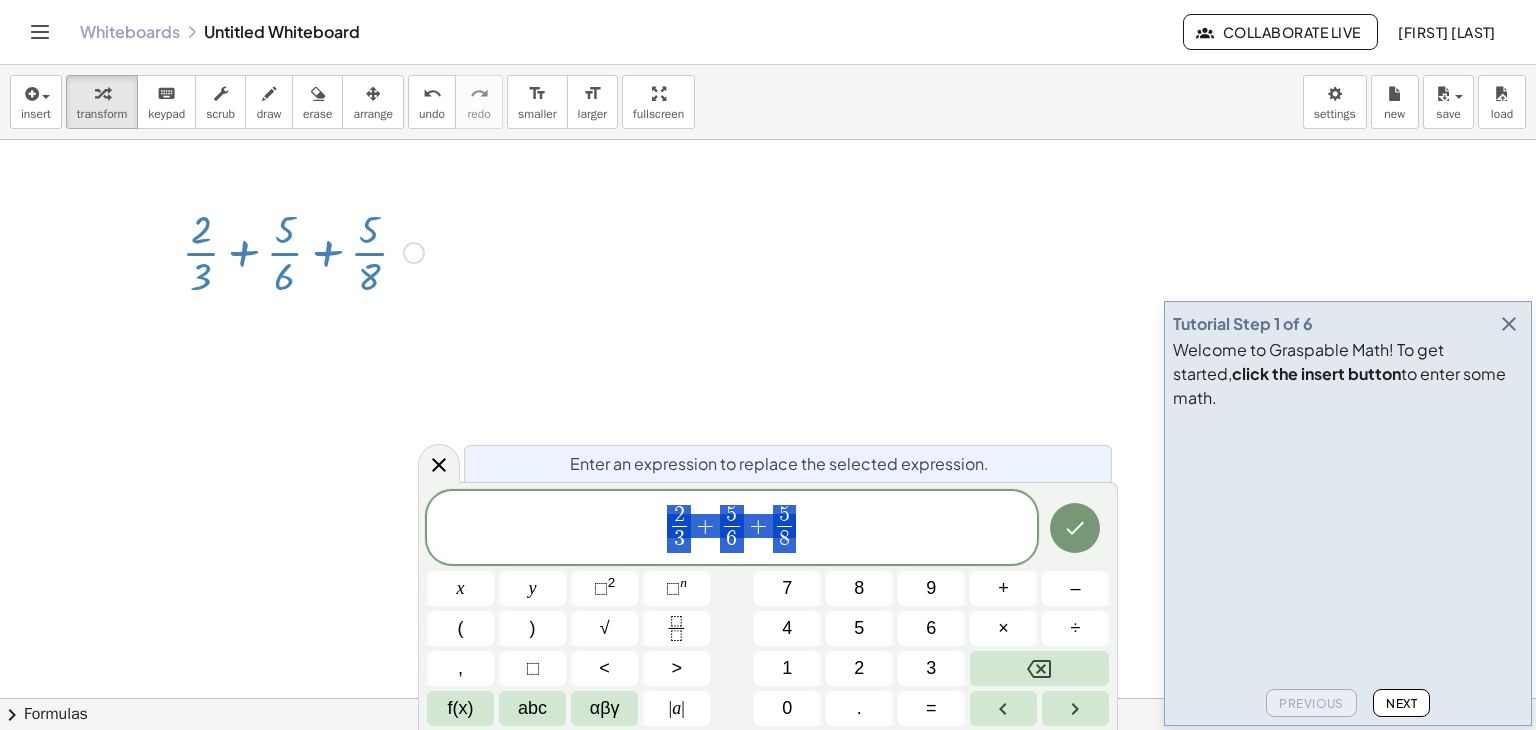 click at bounding box center [768, 563] 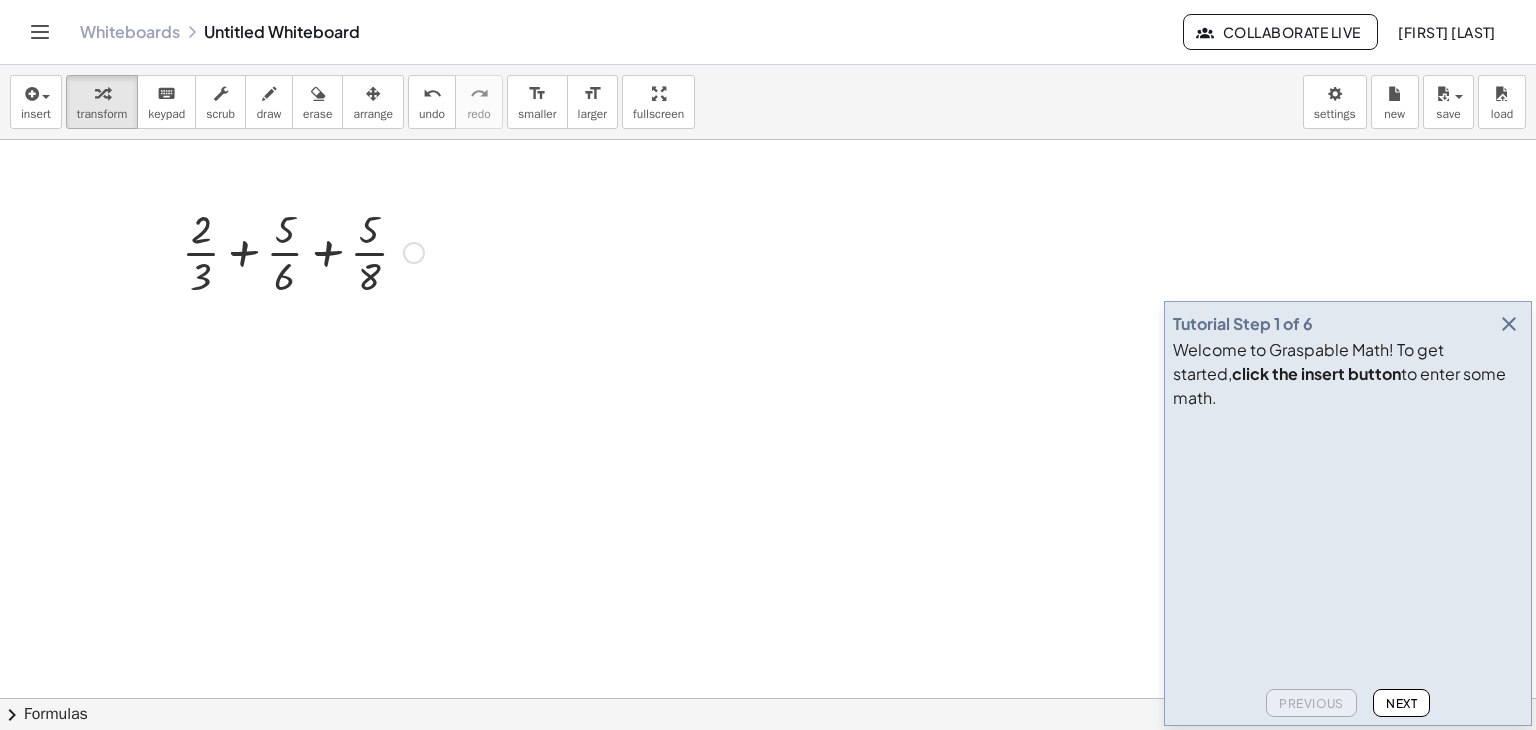 click at bounding box center [303, 251] 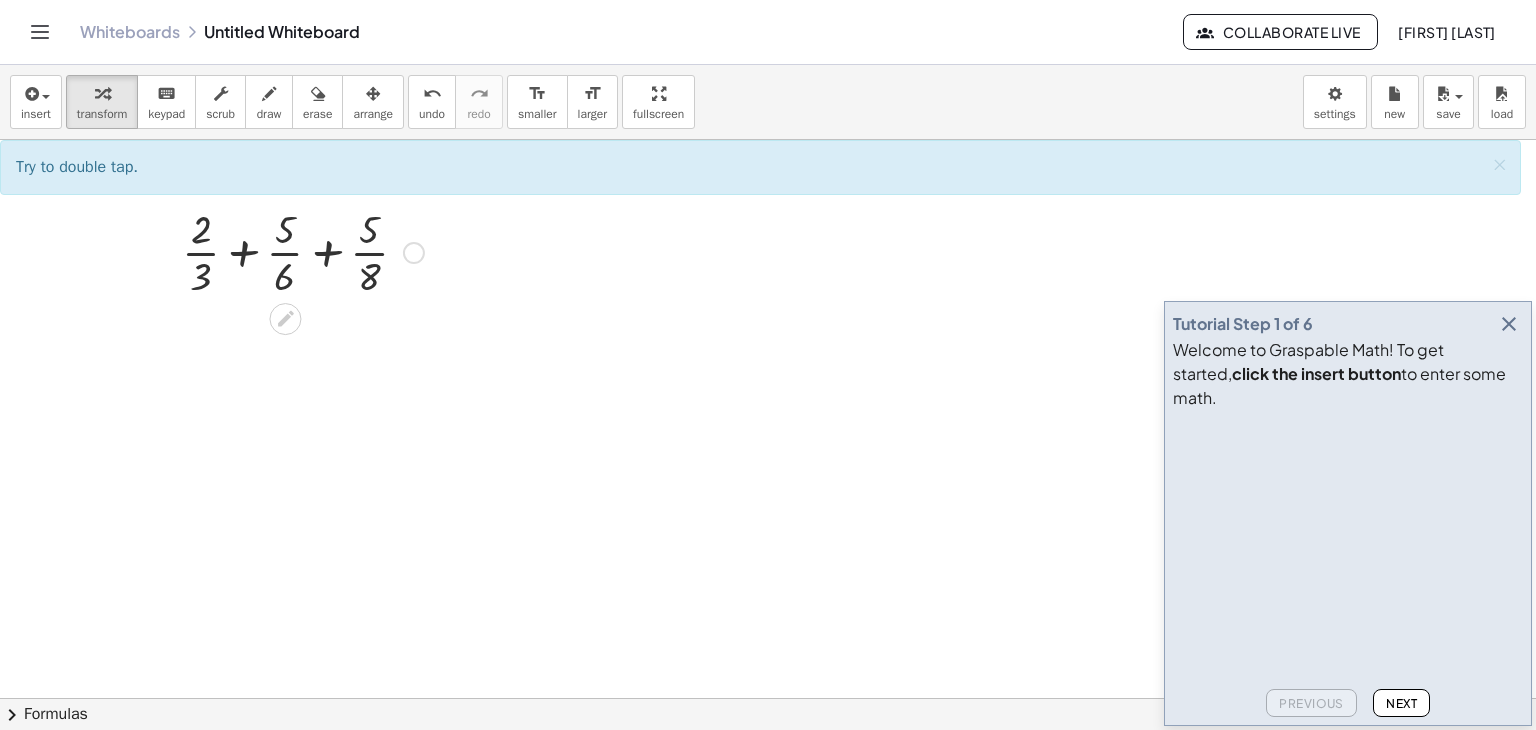 click at bounding box center (414, 253) 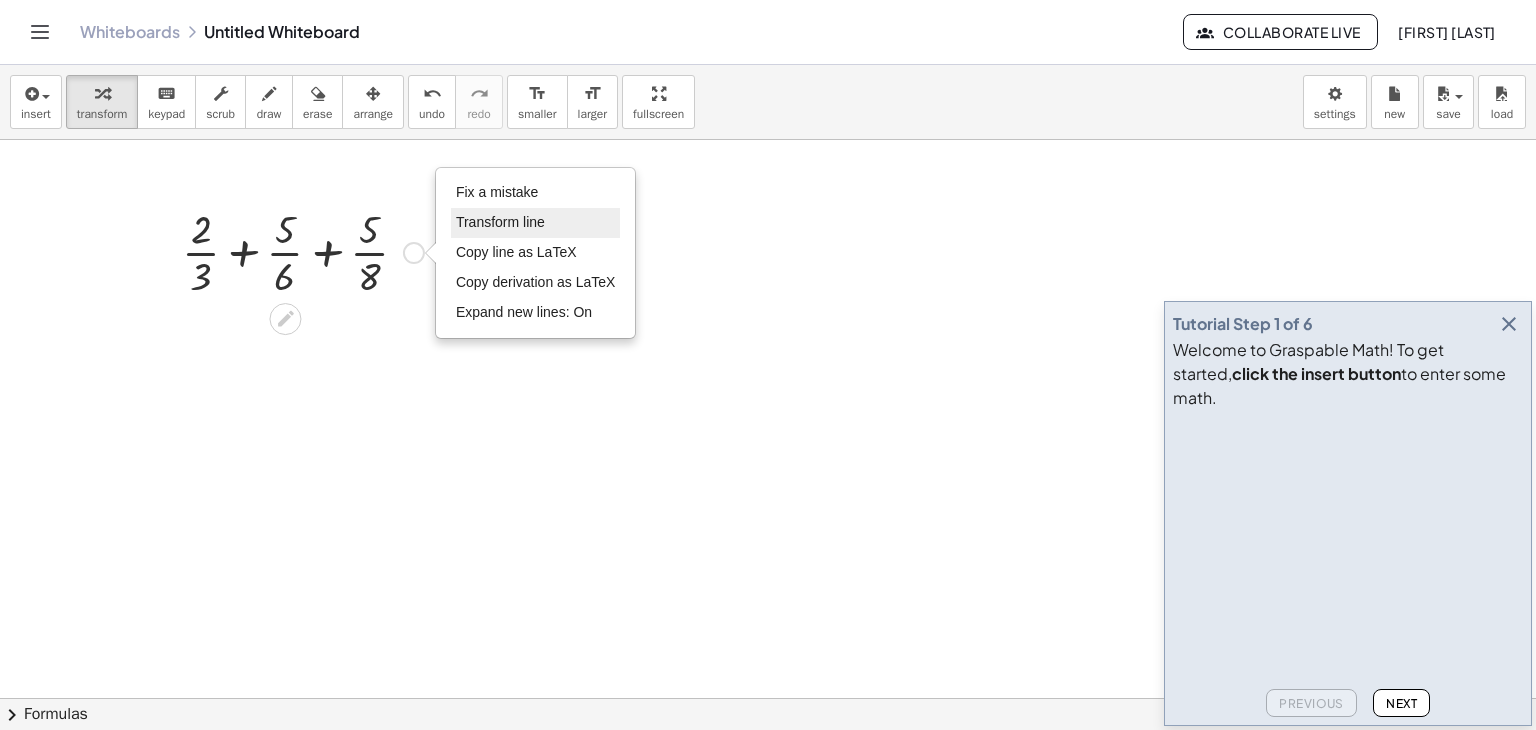 click on "Transform line" at bounding box center (500, 222) 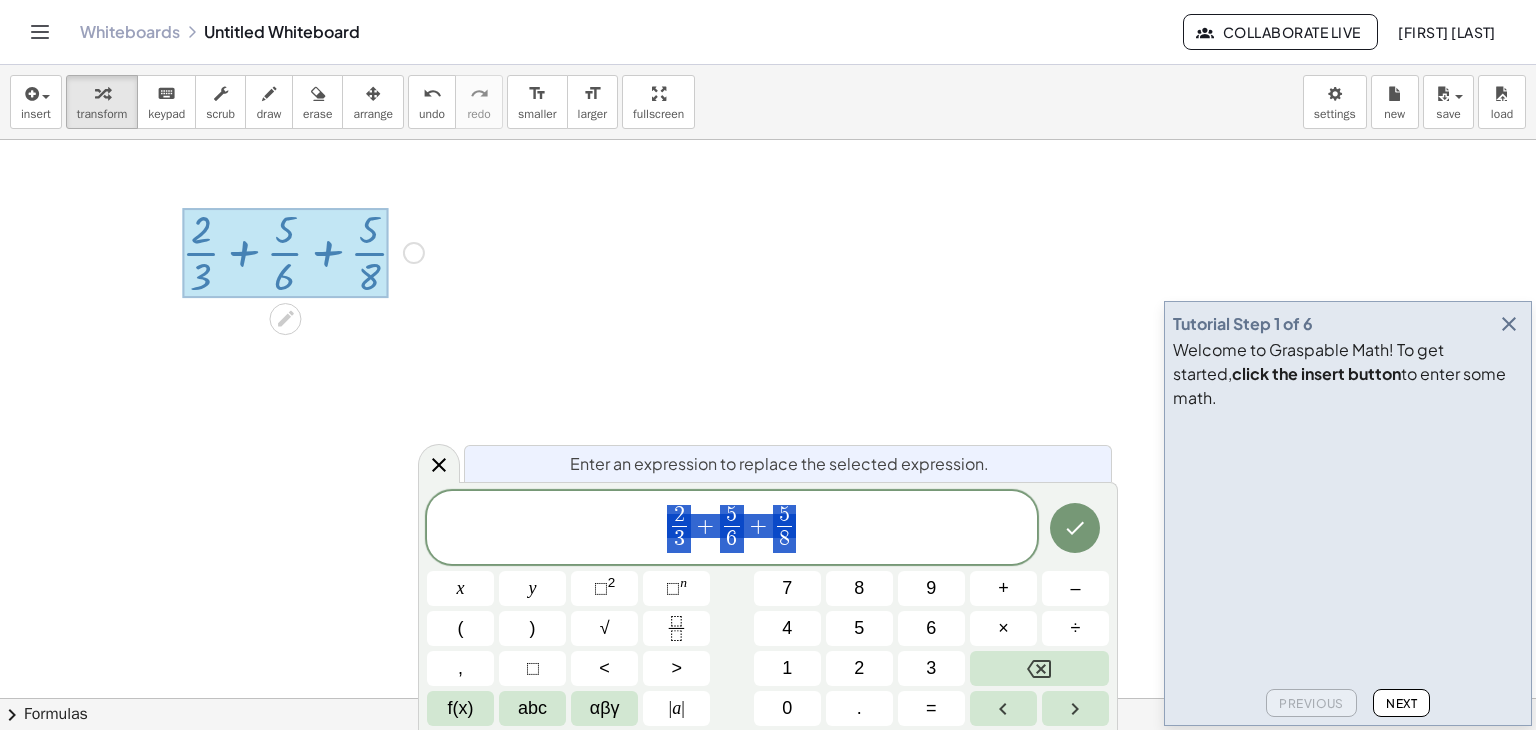 click at bounding box center [768, 563] 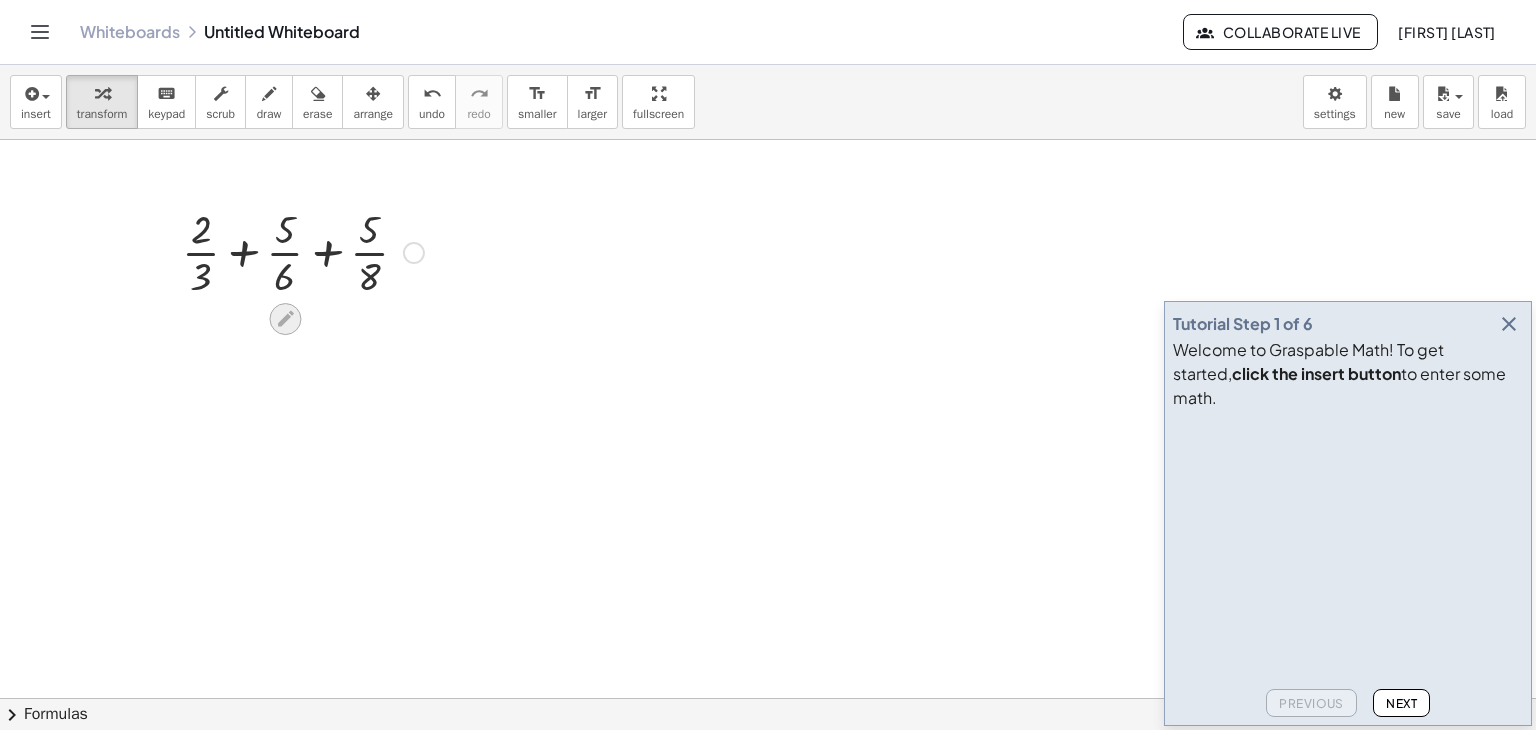click 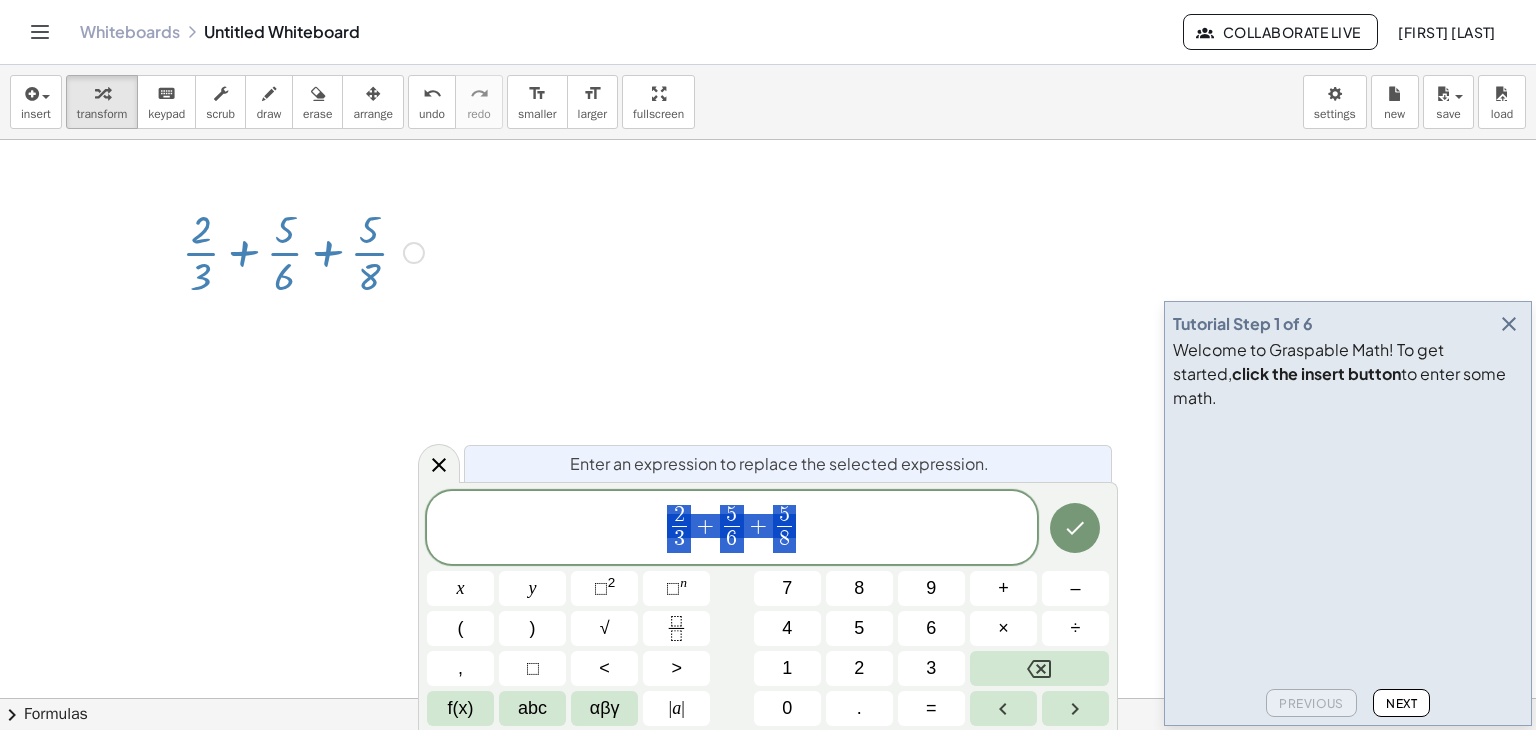 click at bounding box center [768, 563] 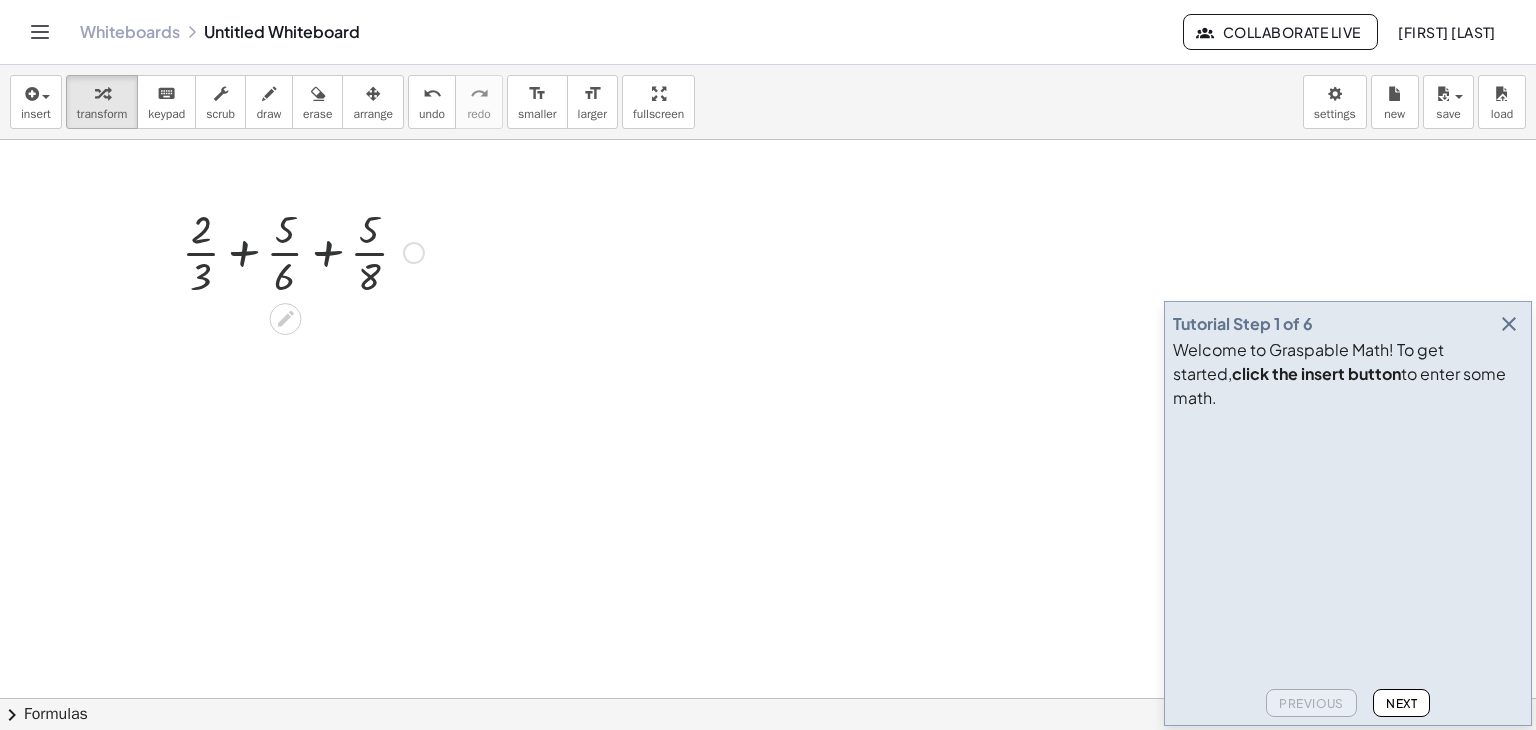 click on "Fix a mistake Transform line Copy line as LaTeX Copy derivation as LaTeX Expand new lines: On" at bounding box center (414, 253) 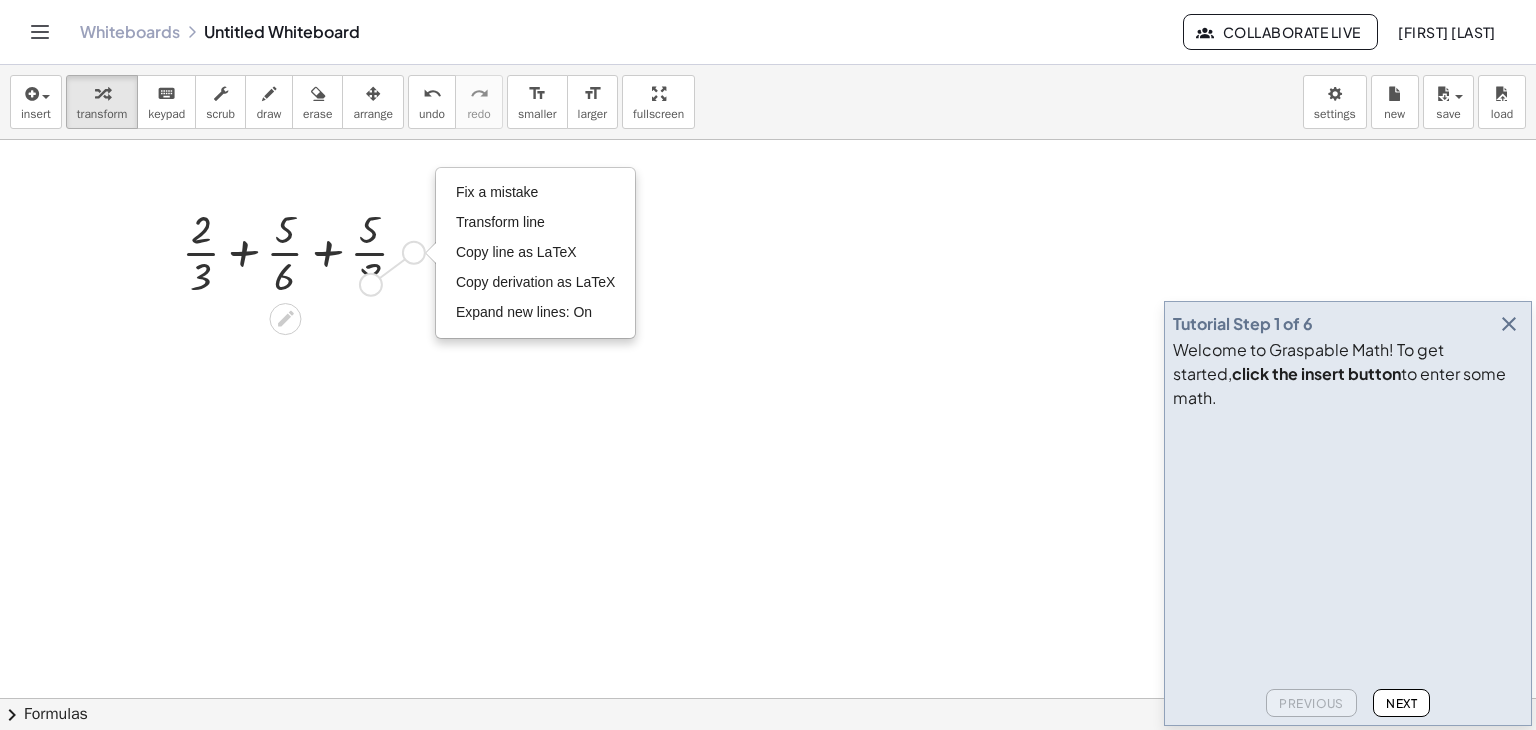 drag, startPoint x: 412, startPoint y: 248, endPoint x: 365, endPoint y: 288, distance: 61.7171 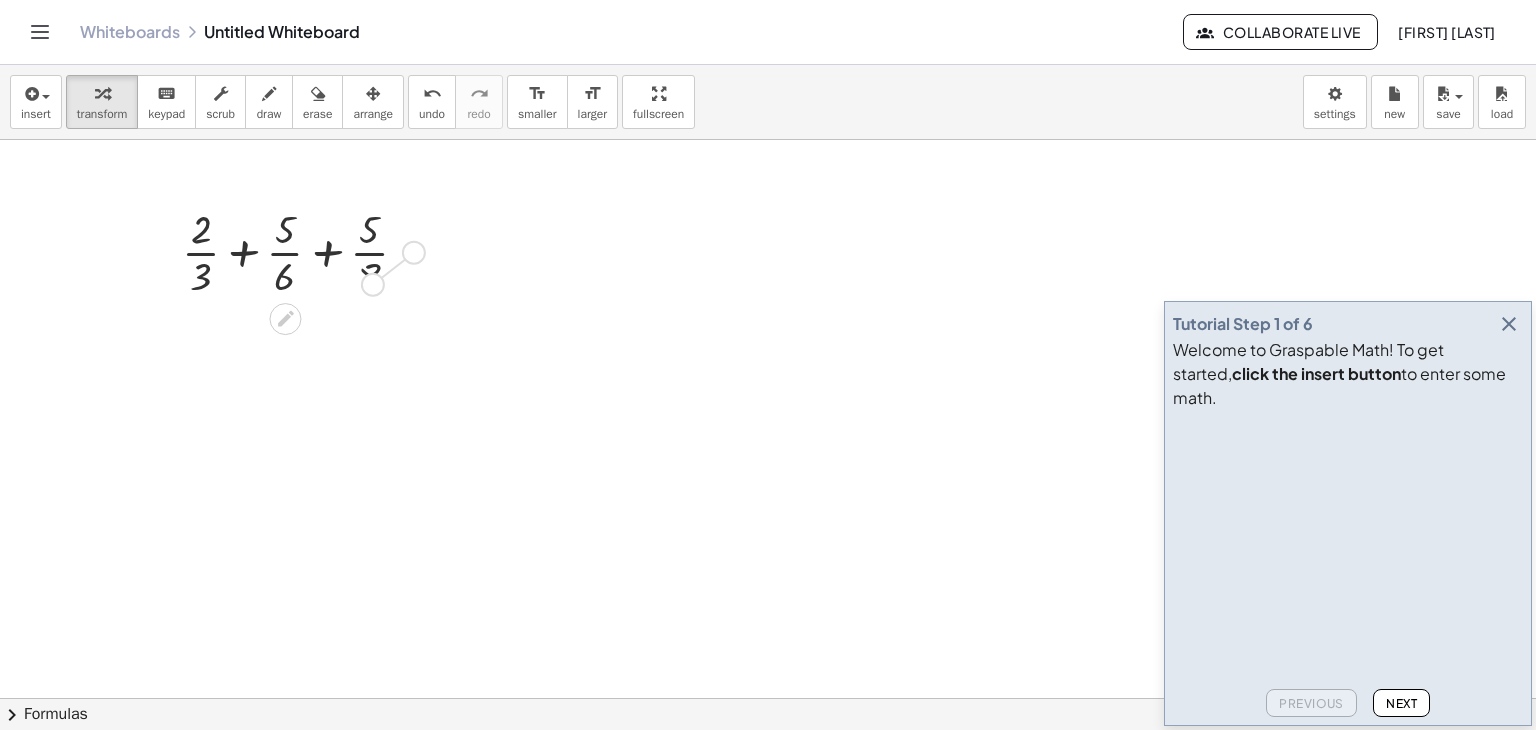 drag, startPoint x: 408, startPoint y: 253, endPoint x: 370, endPoint y: 291, distance: 53.740116 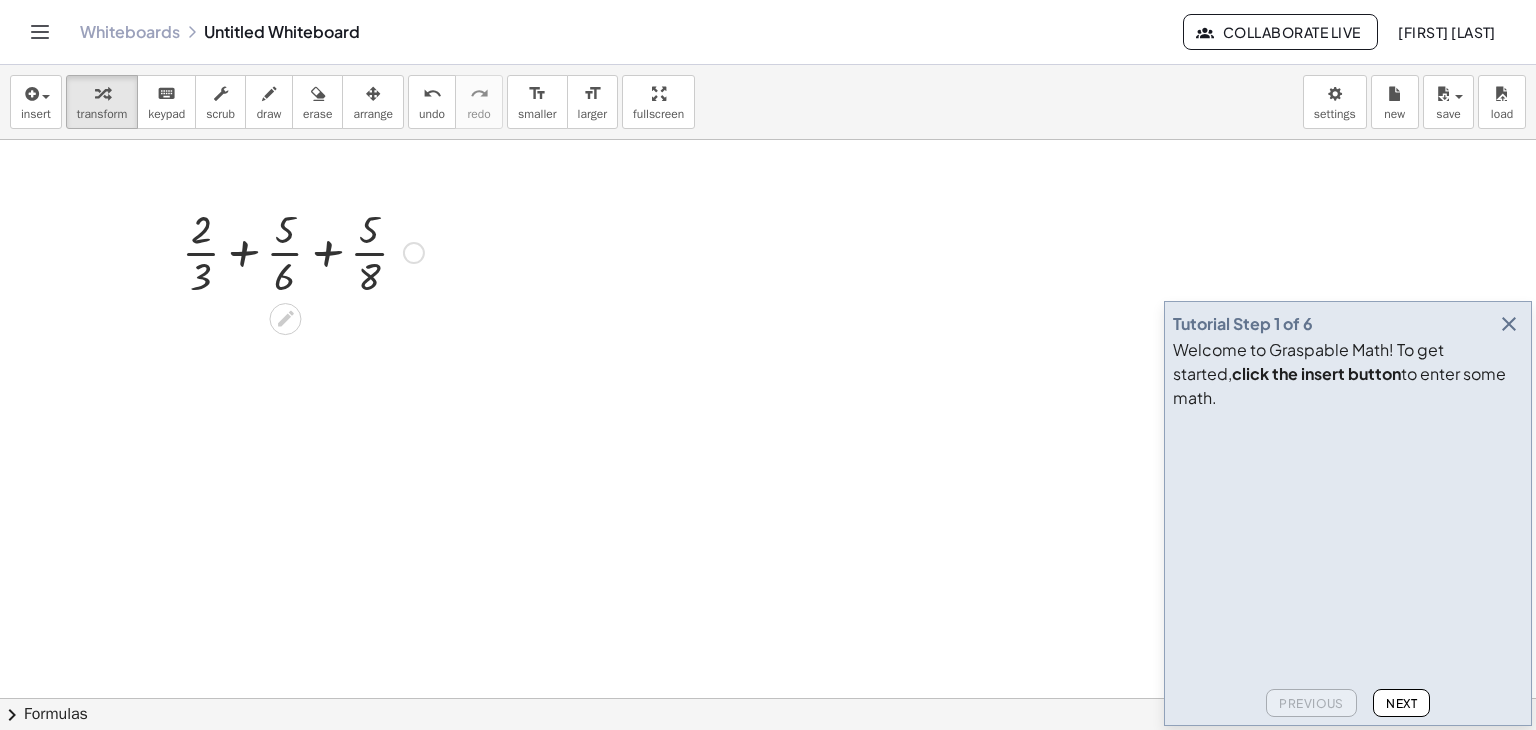 click on "Fix a mistake Transform line Copy line as LaTeX Copy derivation as LaTeX Expand new lines: On" at bounding box center (414, 253) 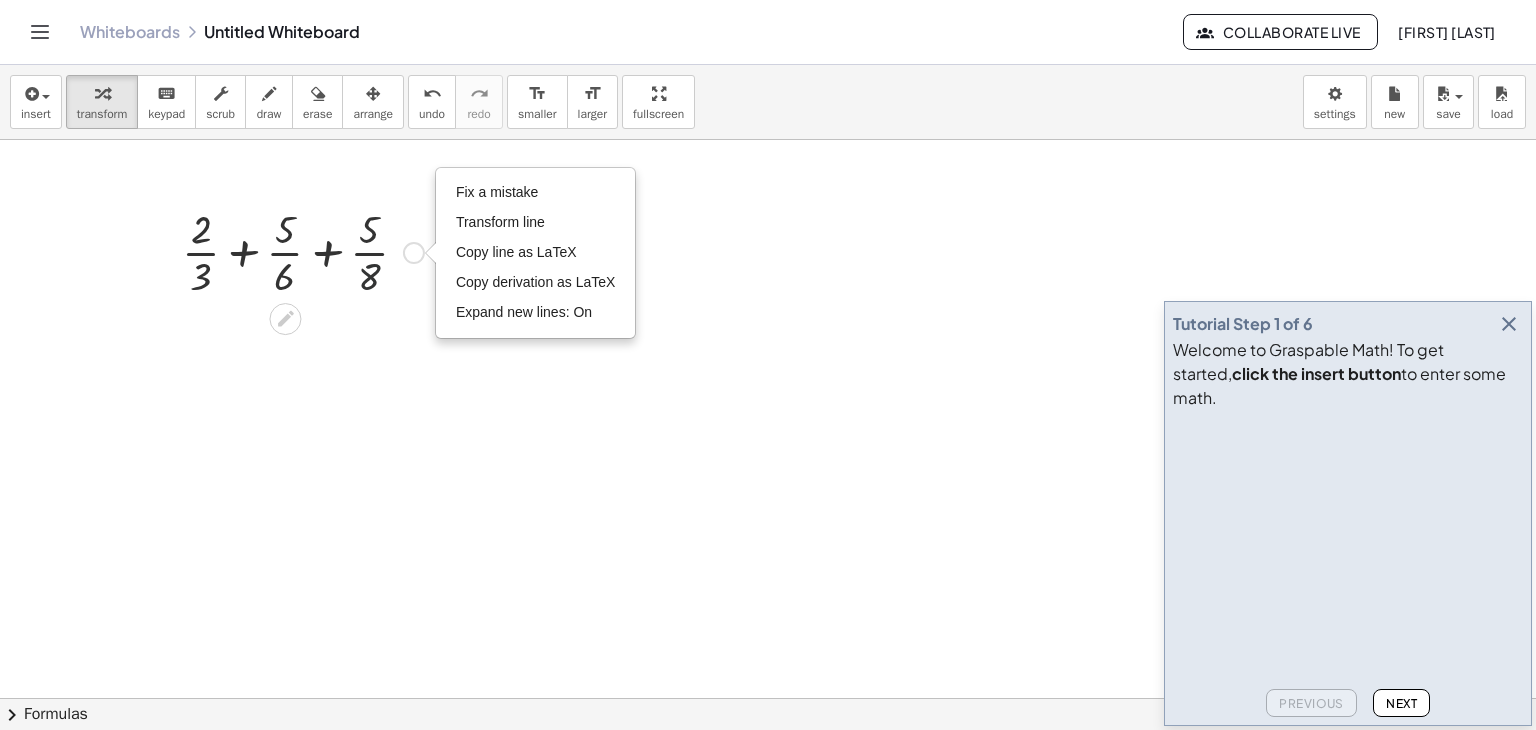 click at bounding box center [303, 251] 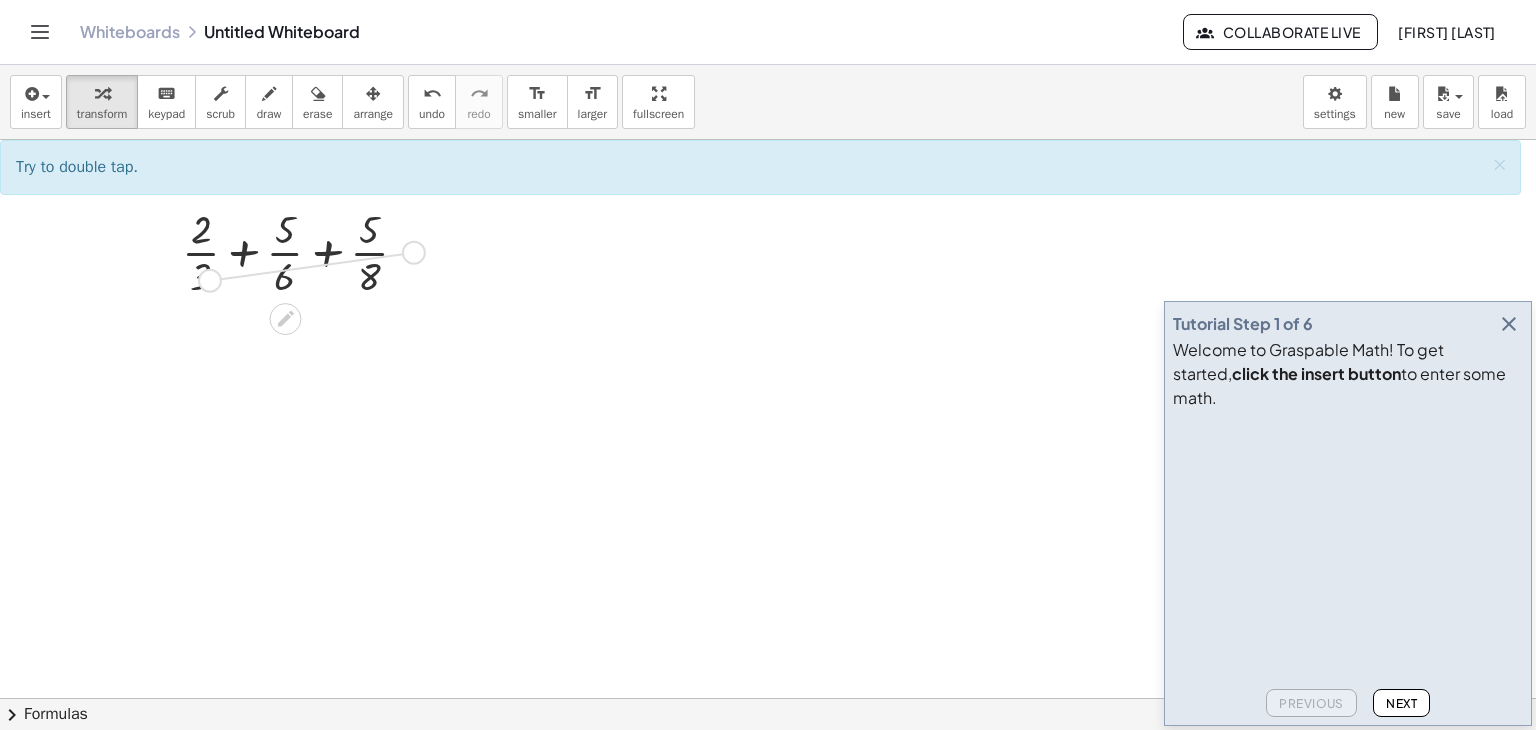 drag, startPoint x: 408, startPoint y: 253, endPoint x: 204, endPoint y: 287, distance: 206.81392 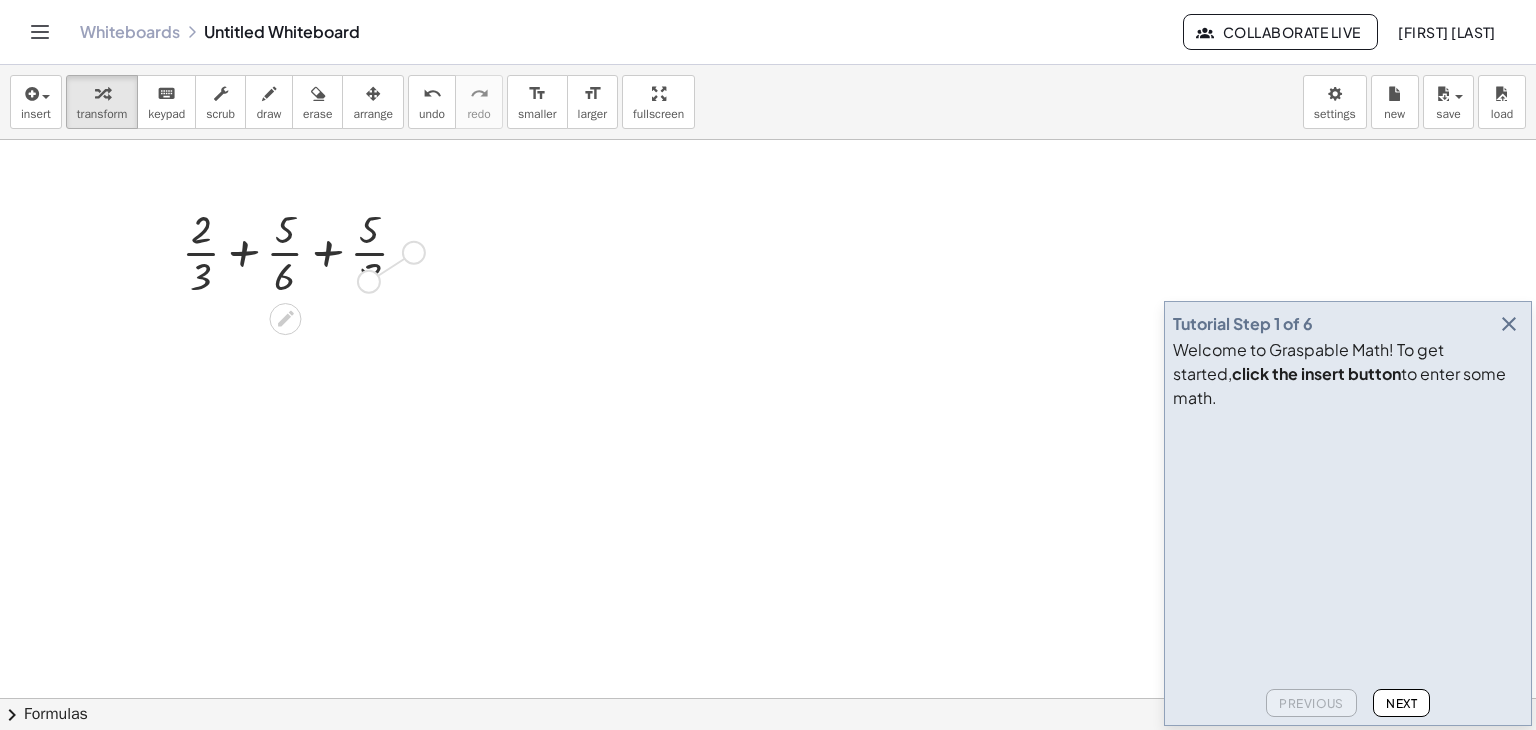 drag, startPoint x: 414, startPoint y: 255, endPoint x: 370, endPoint y: 291, distance: 56.85068 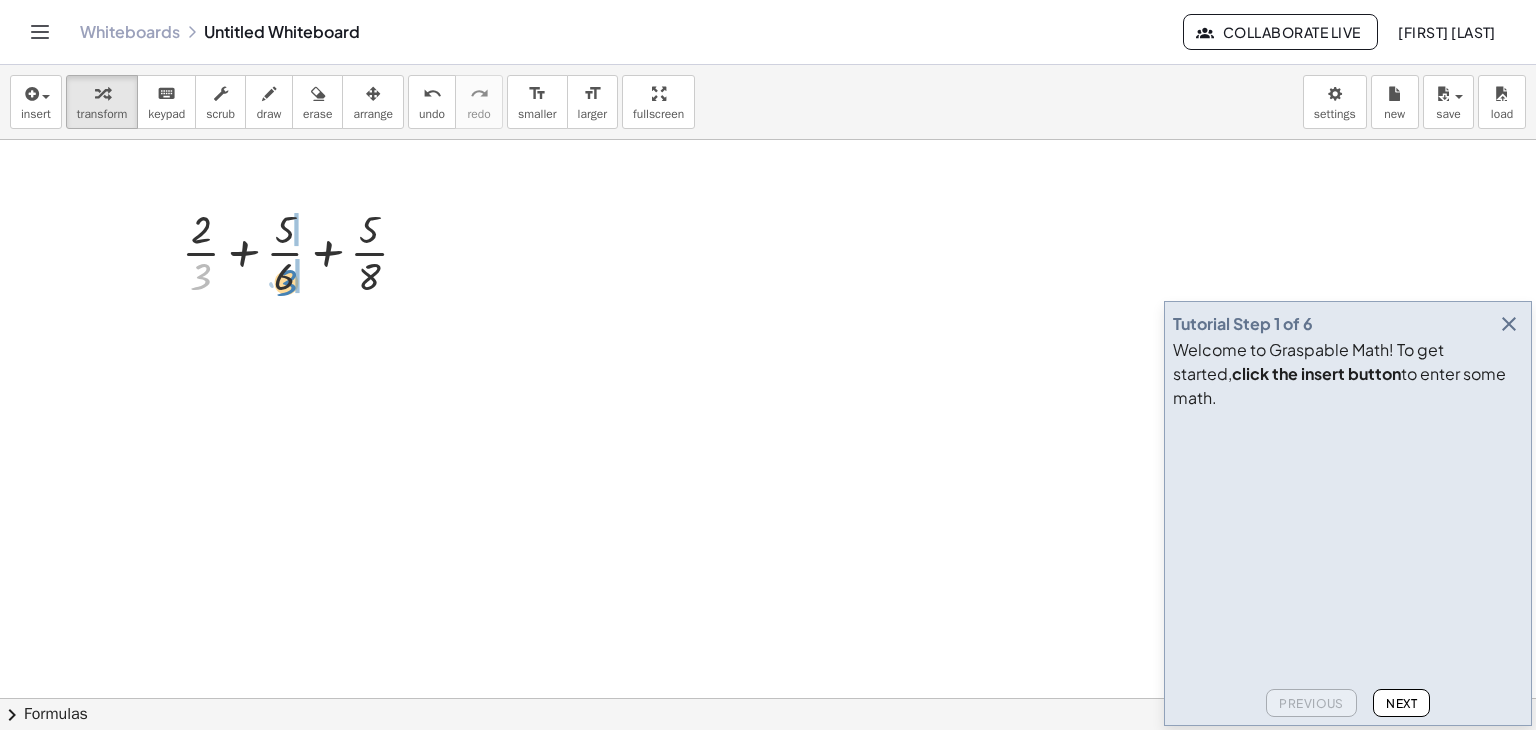 drag, startPoint x: 207, startPoint y: 272, endPoint x: 293, endPoint y: 278, distance: 86.209045 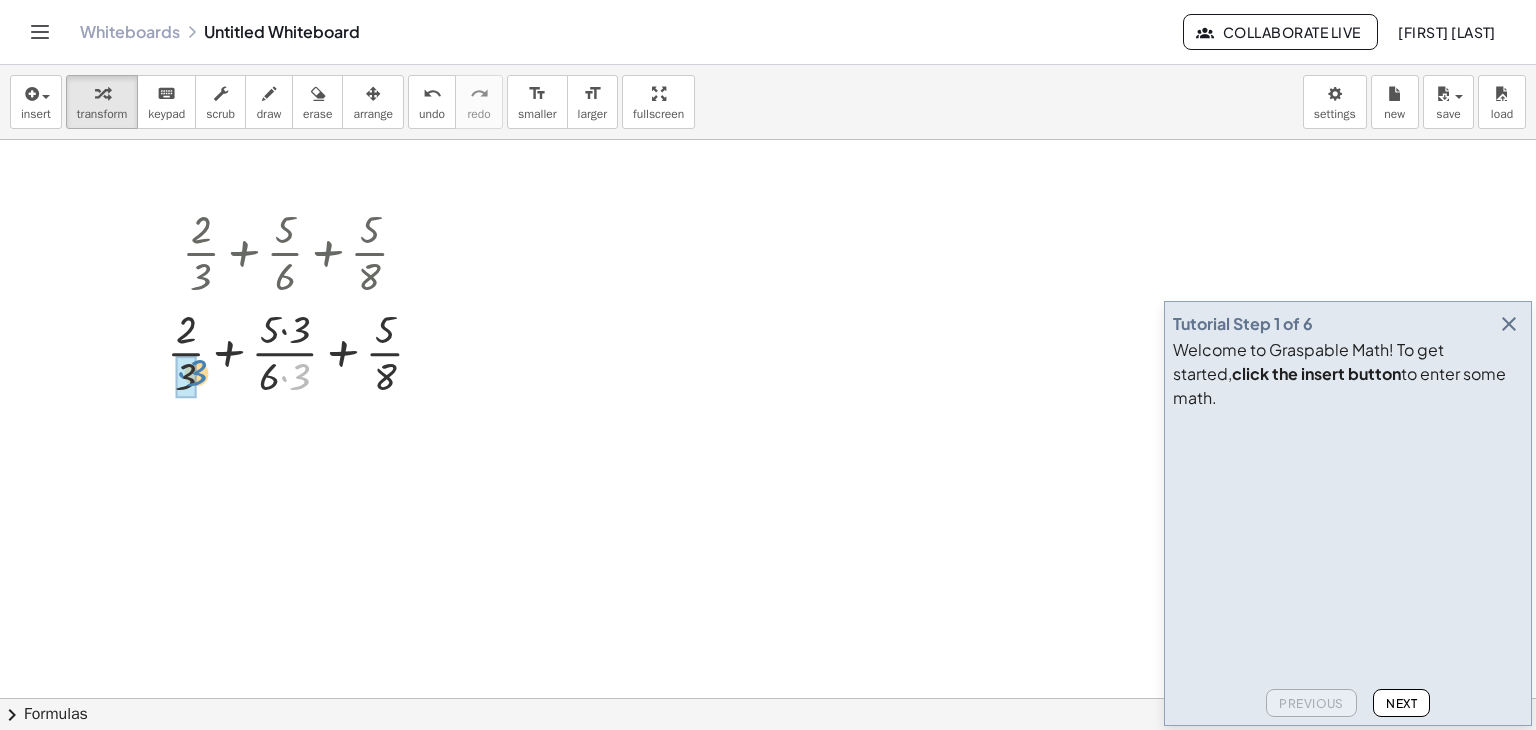 drag, startPoint x: 300, startPoint y: 378, endPoint x: 195, endPoint y: 378, distance: 105 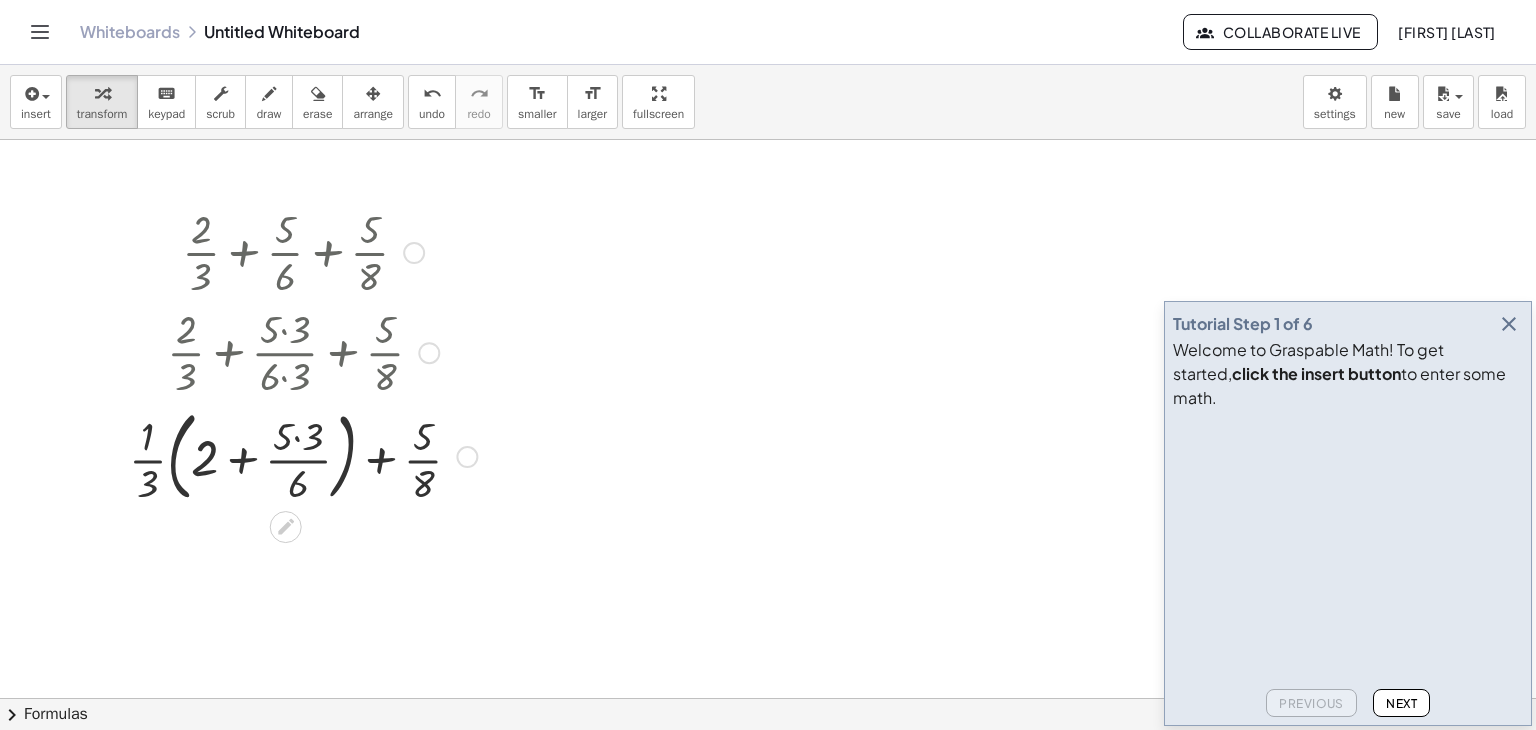 click at bounding box center [414, 253] 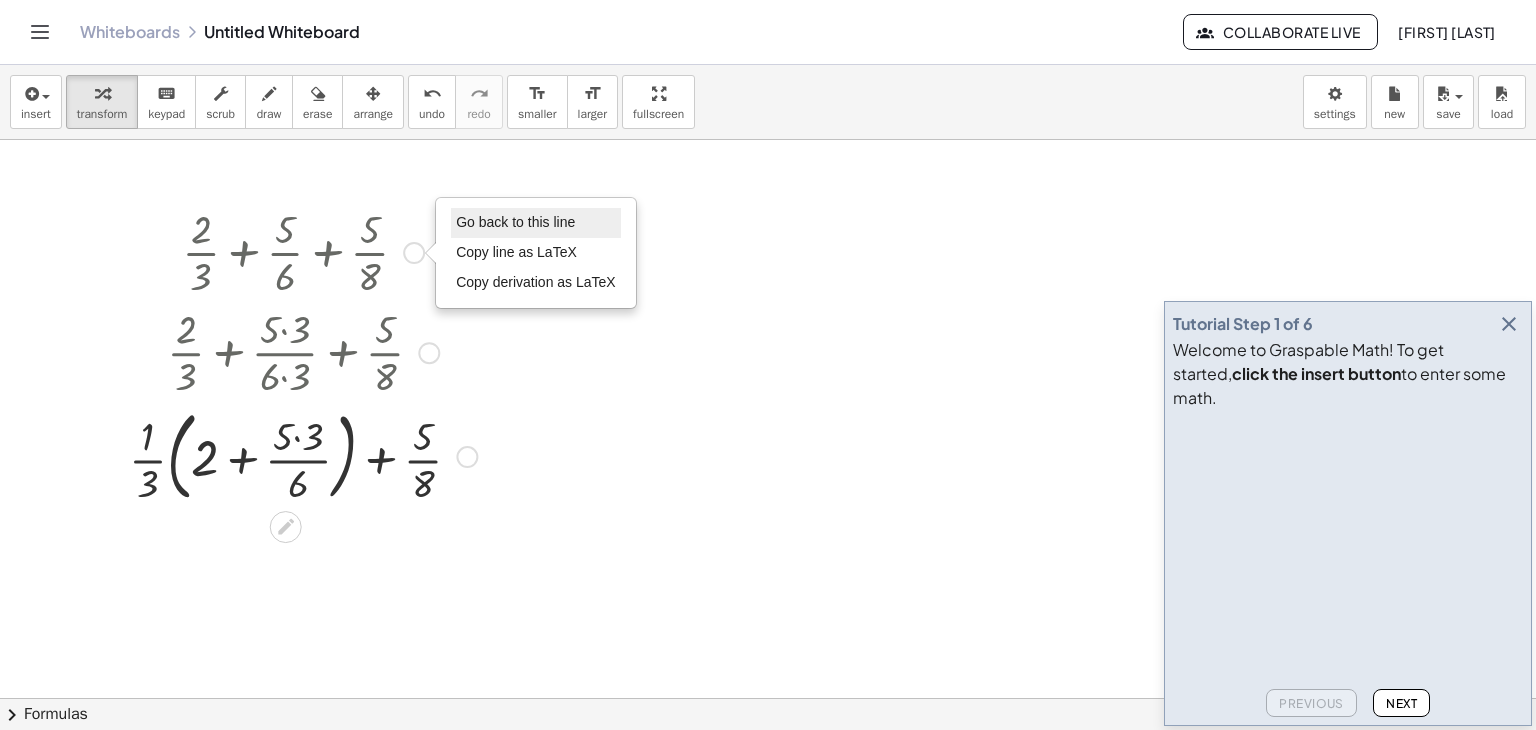 click on "Go back to this line" at bounding box center [515, 222] 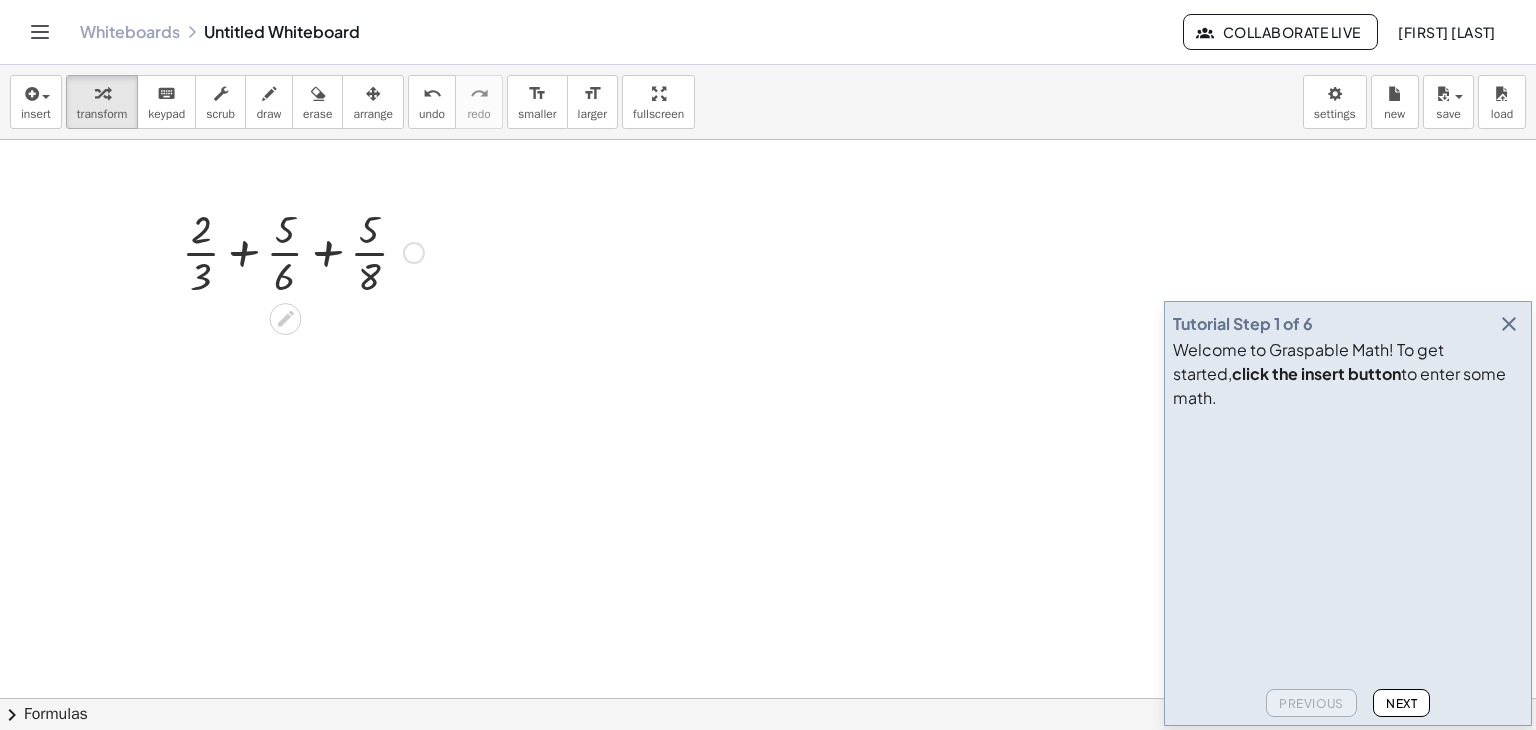 click on "Go back to this line Copy line as LaTeX Copy derivation as LaTeX" at bounding box center [414, 253] 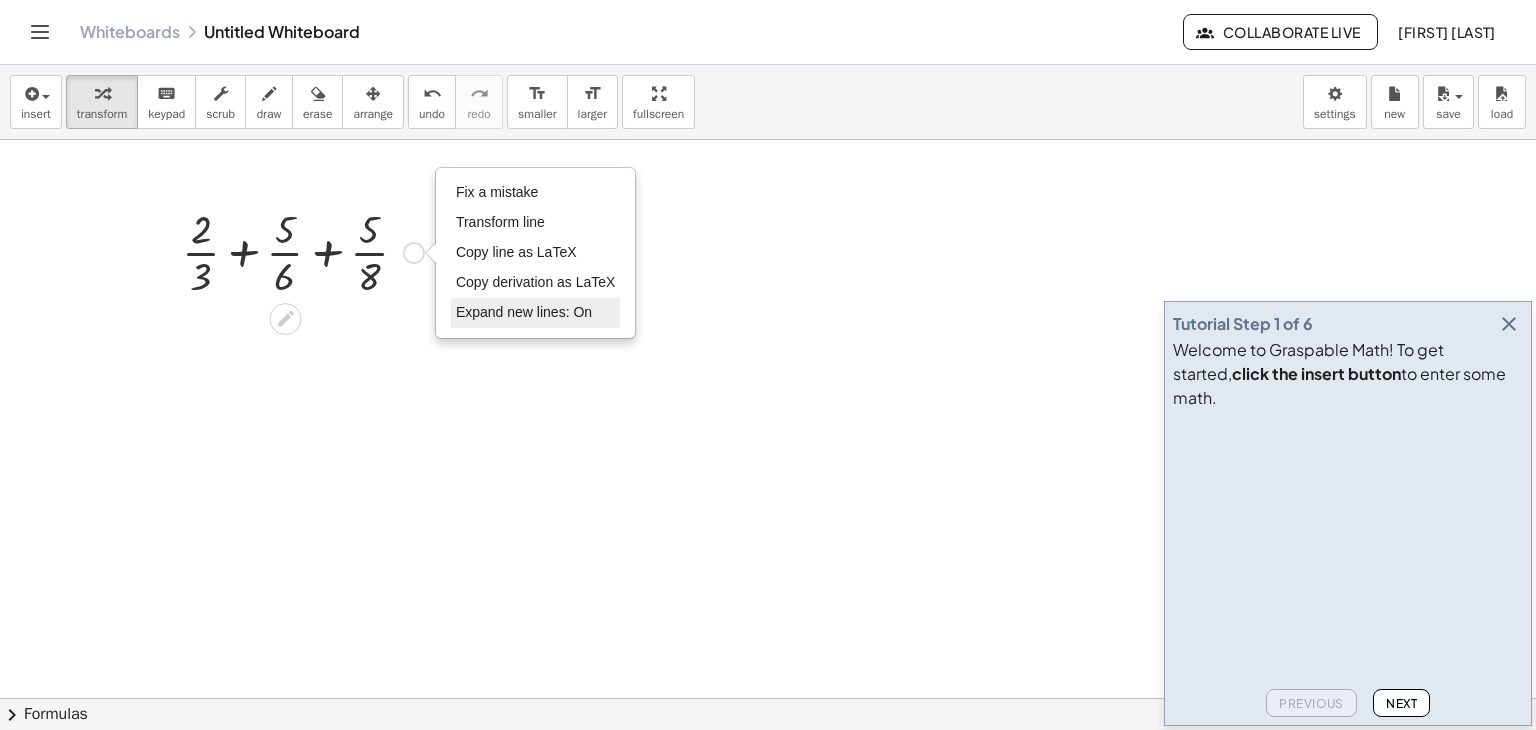 click on "Expand new lines: On" at bounding box center [524, 312] 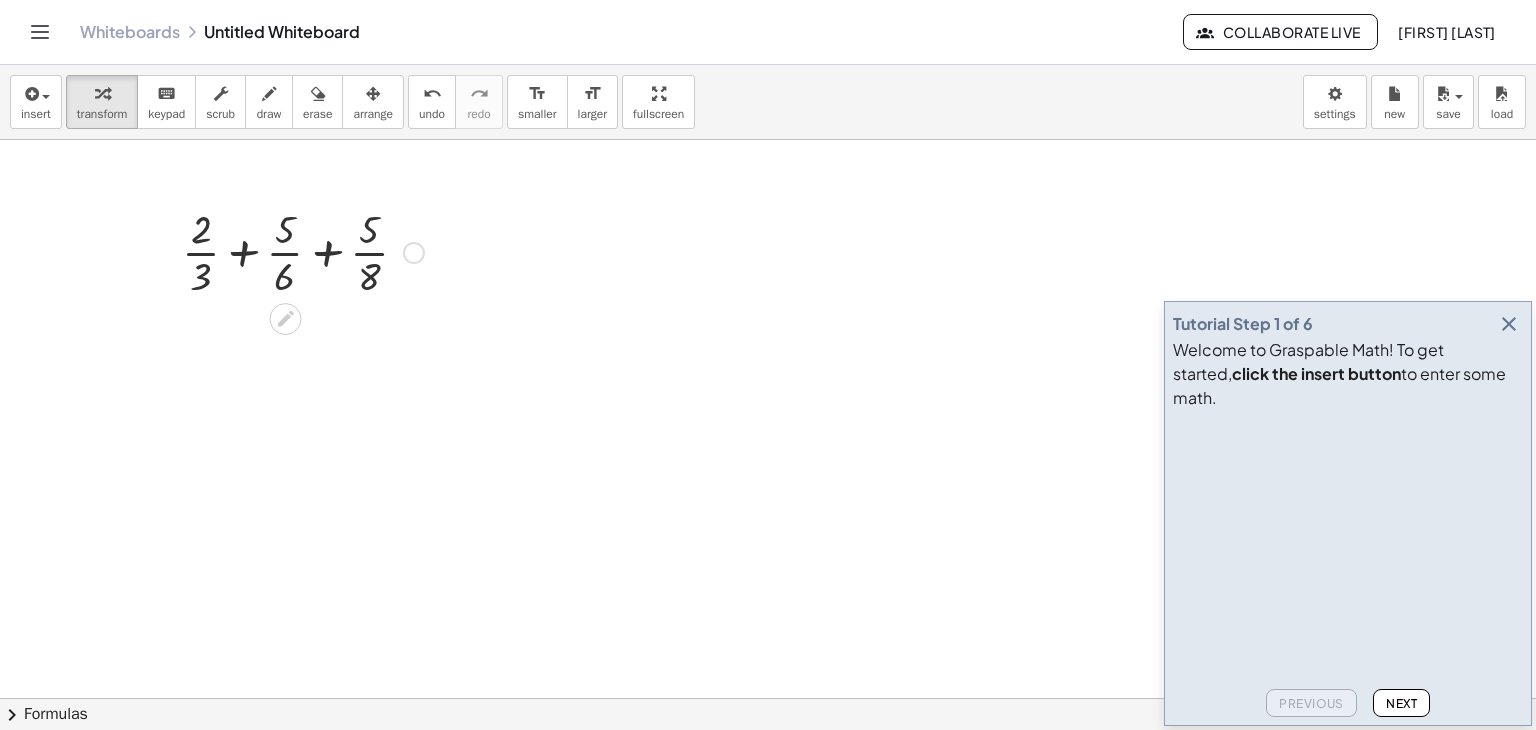 click on "Fix a mistake Transform line Copy line as LaTeX Copy derivation as LaTeX Expand new lines: On" at bounding box center [414, 253] 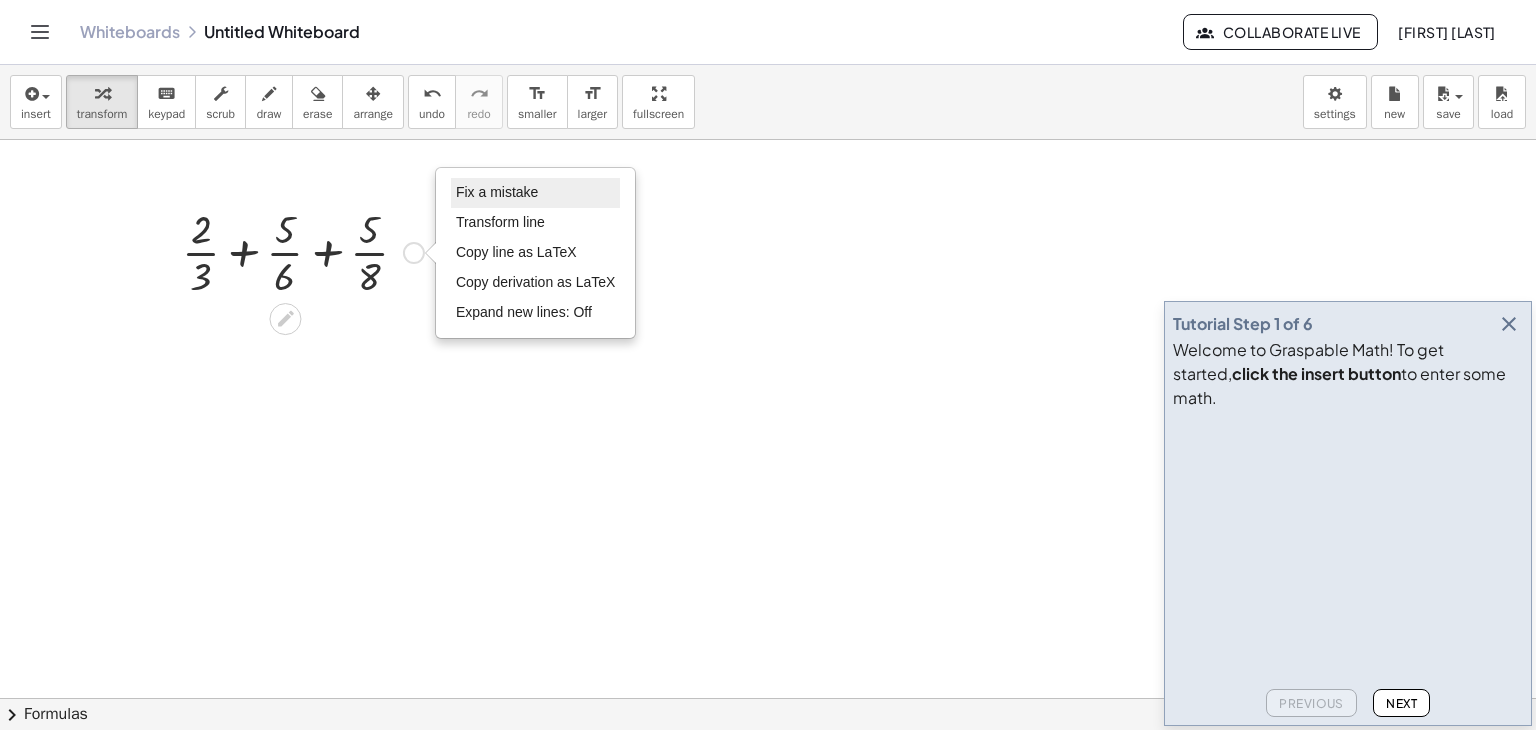 click on "Fix a mistake" at bounding box center (497, 192) 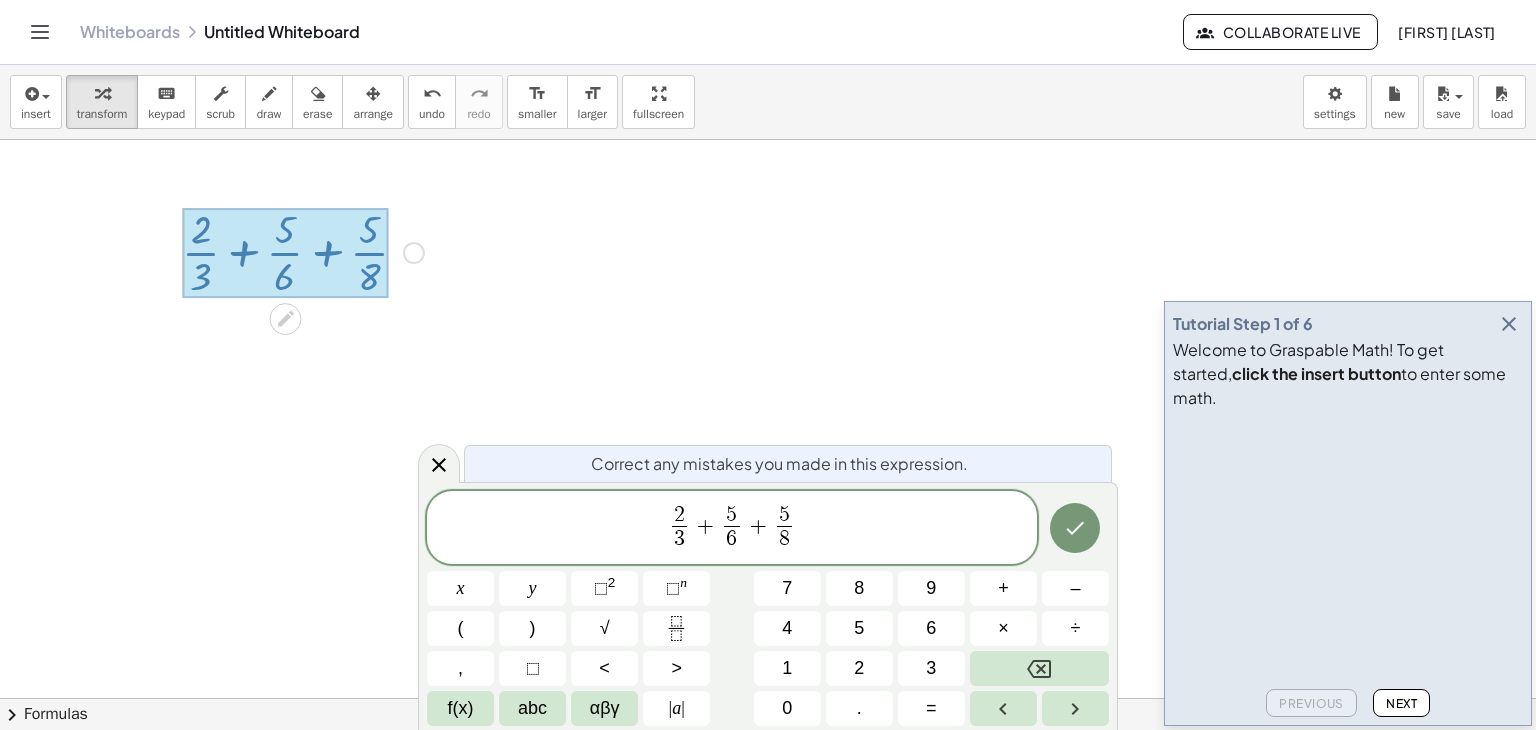 click at bounding box center (768, 563) 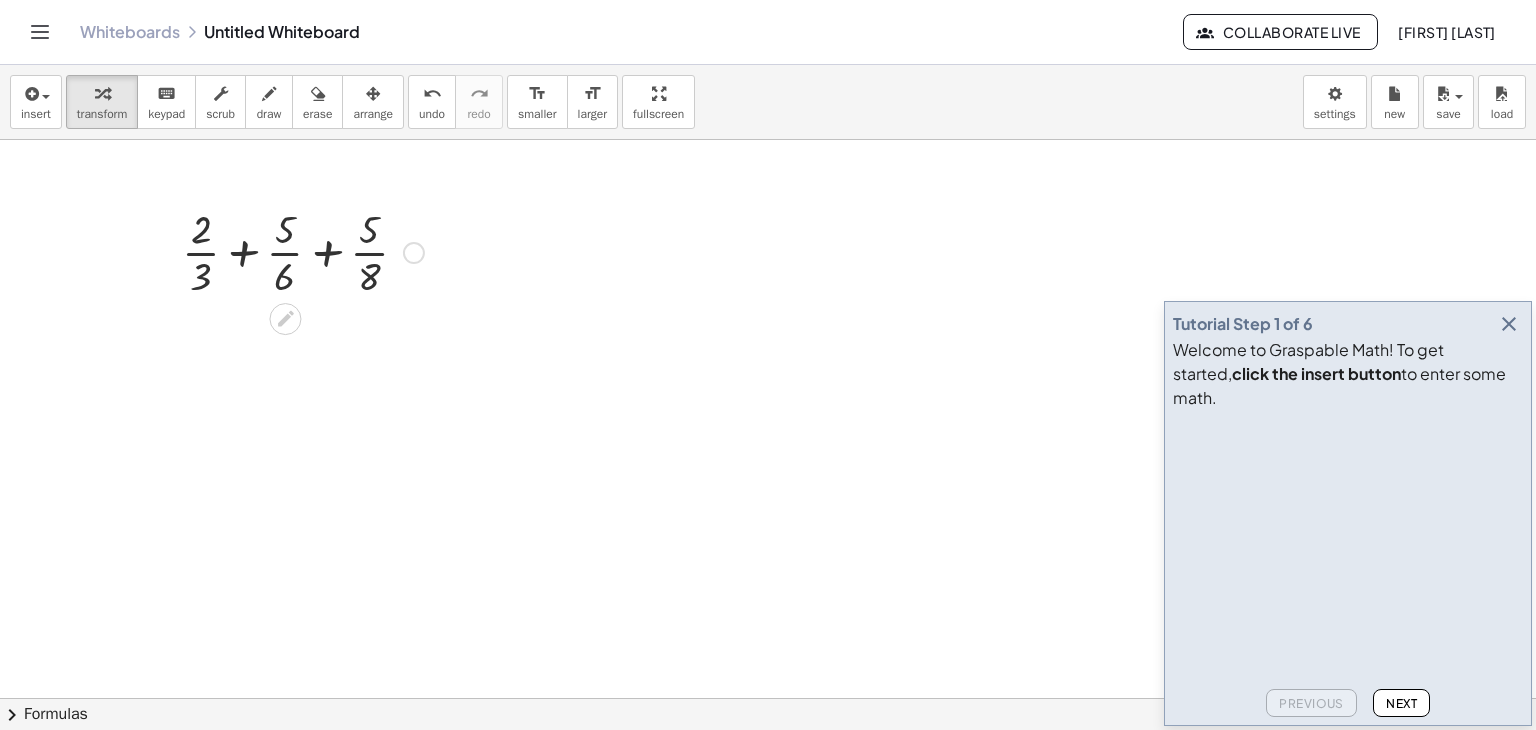 click on "Fix a mistake Transform line Copy line as LaTeX Copy derivation as LaTeX Expand new lines: Off" at bounding box center [414, 253] 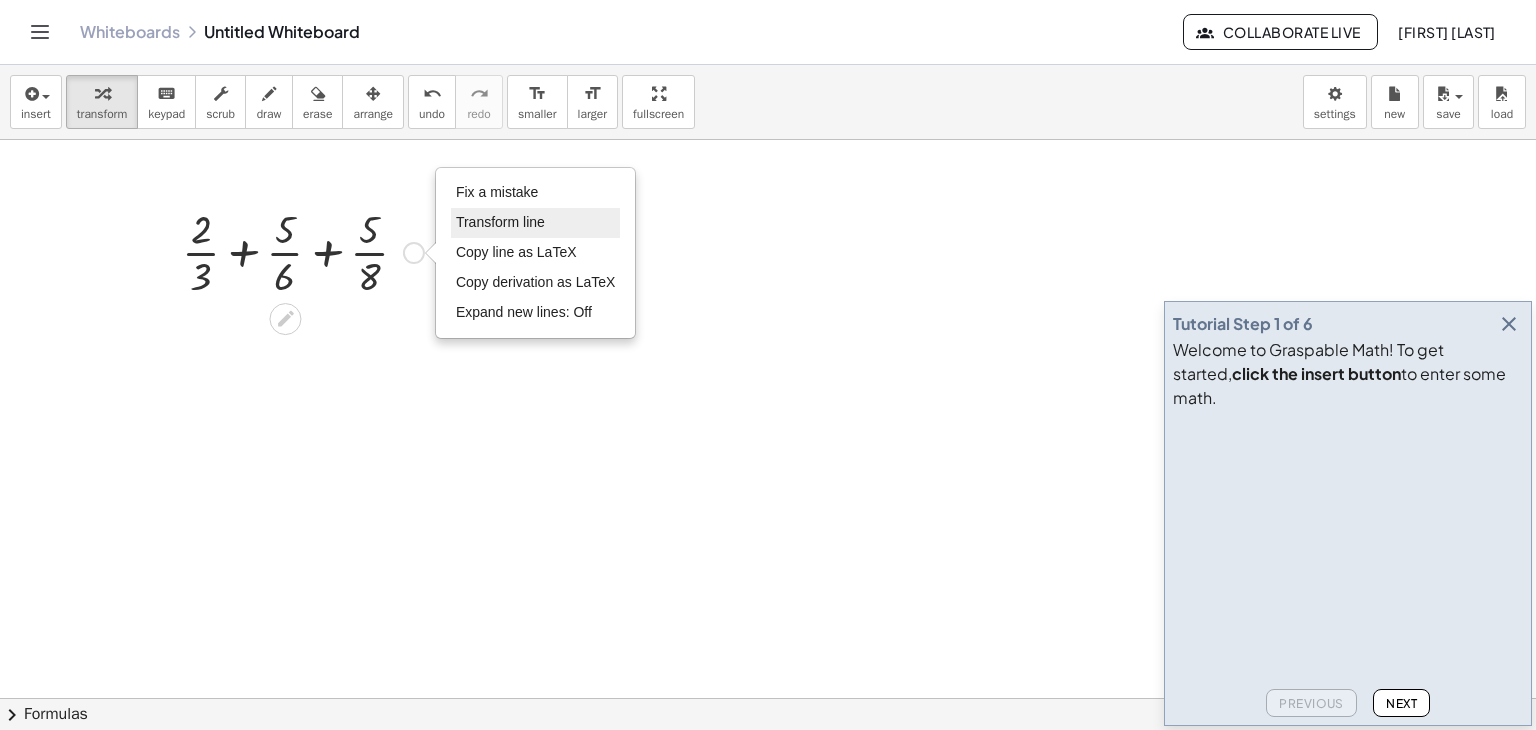 click on "Transform line" at bounding box center (500, 222) 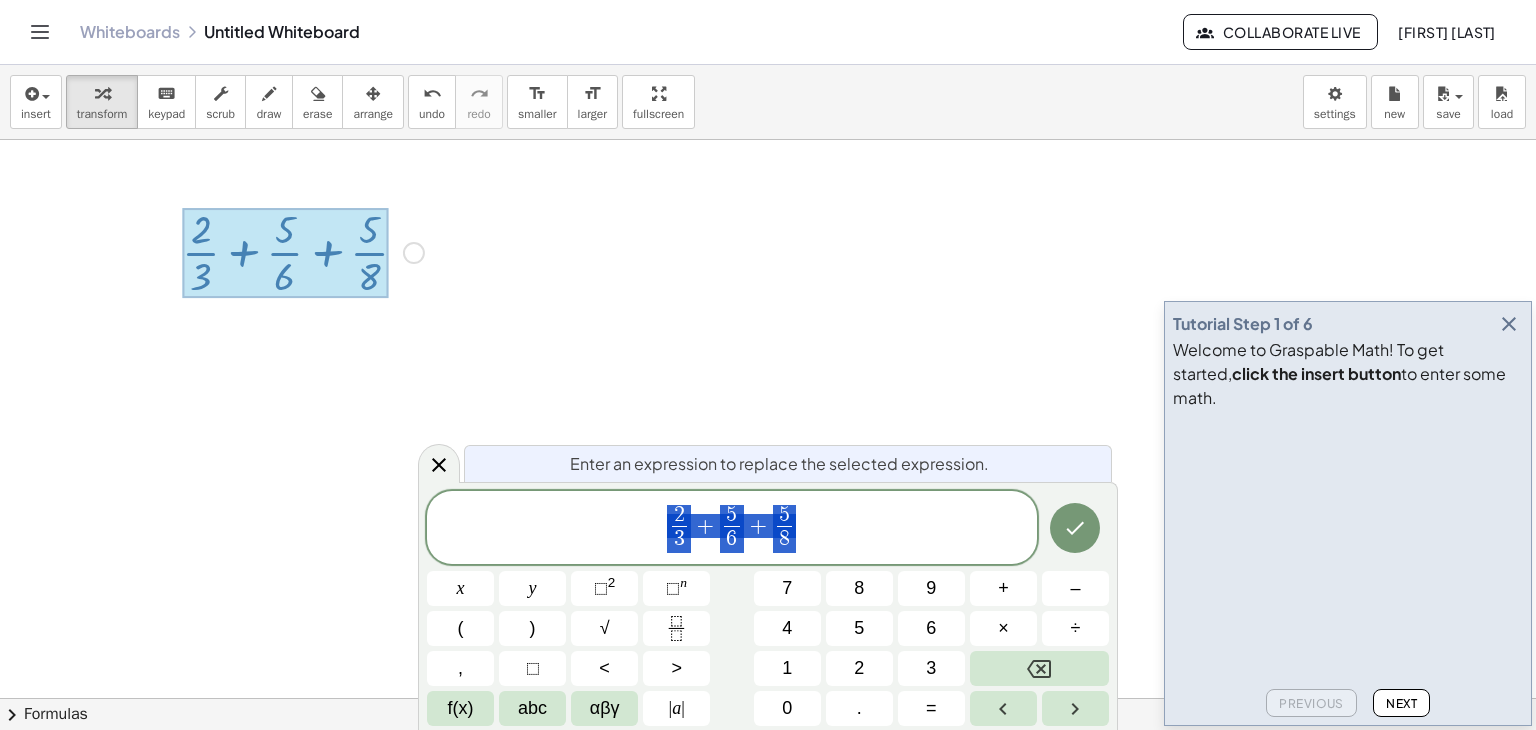 click on "Fix a mistake Transform line Copy line as LaTeX Copy derivation as LaTeX Expand new lines: Off" at bounding box center [414, 253] 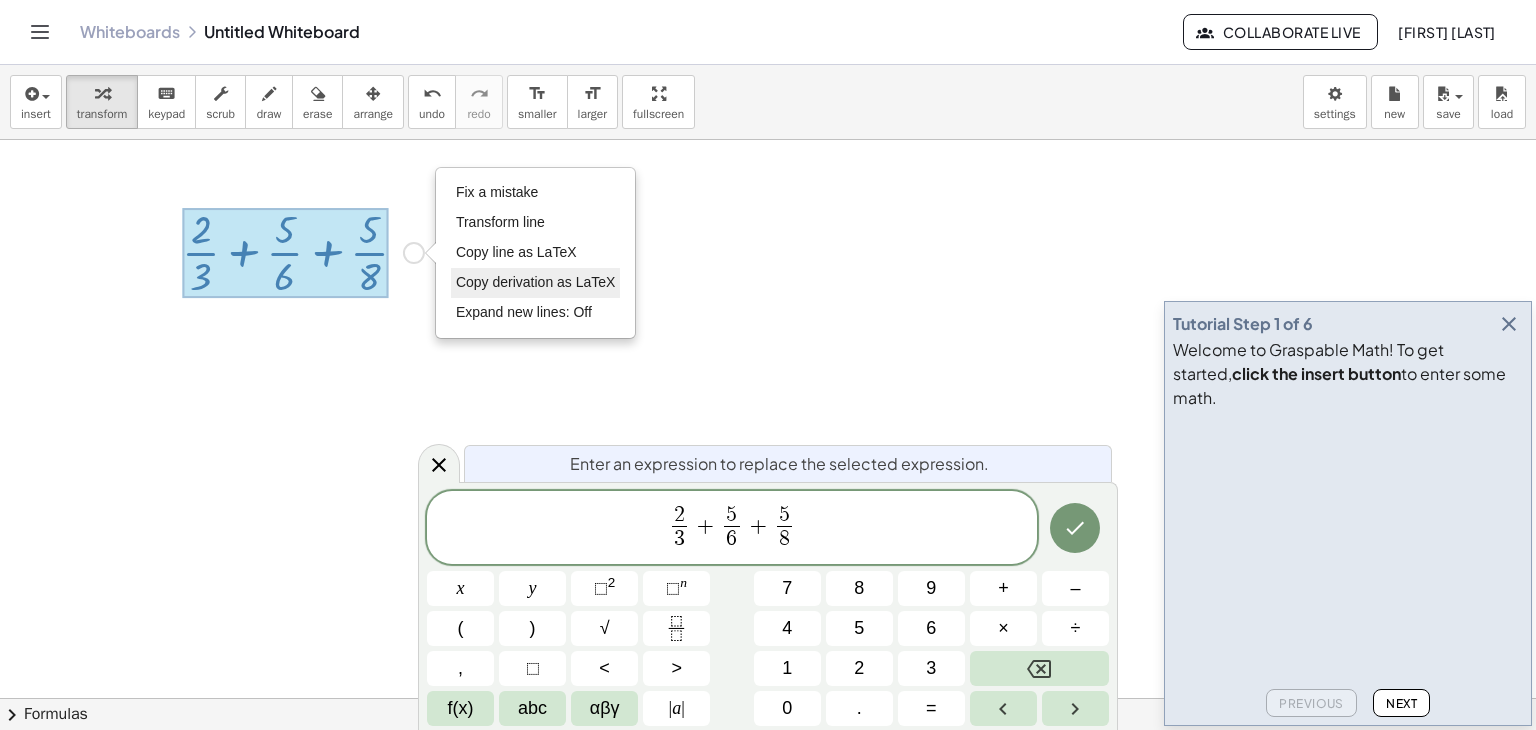 click on "Copy derivation as LaTeX" at bounding box center (536, 282) 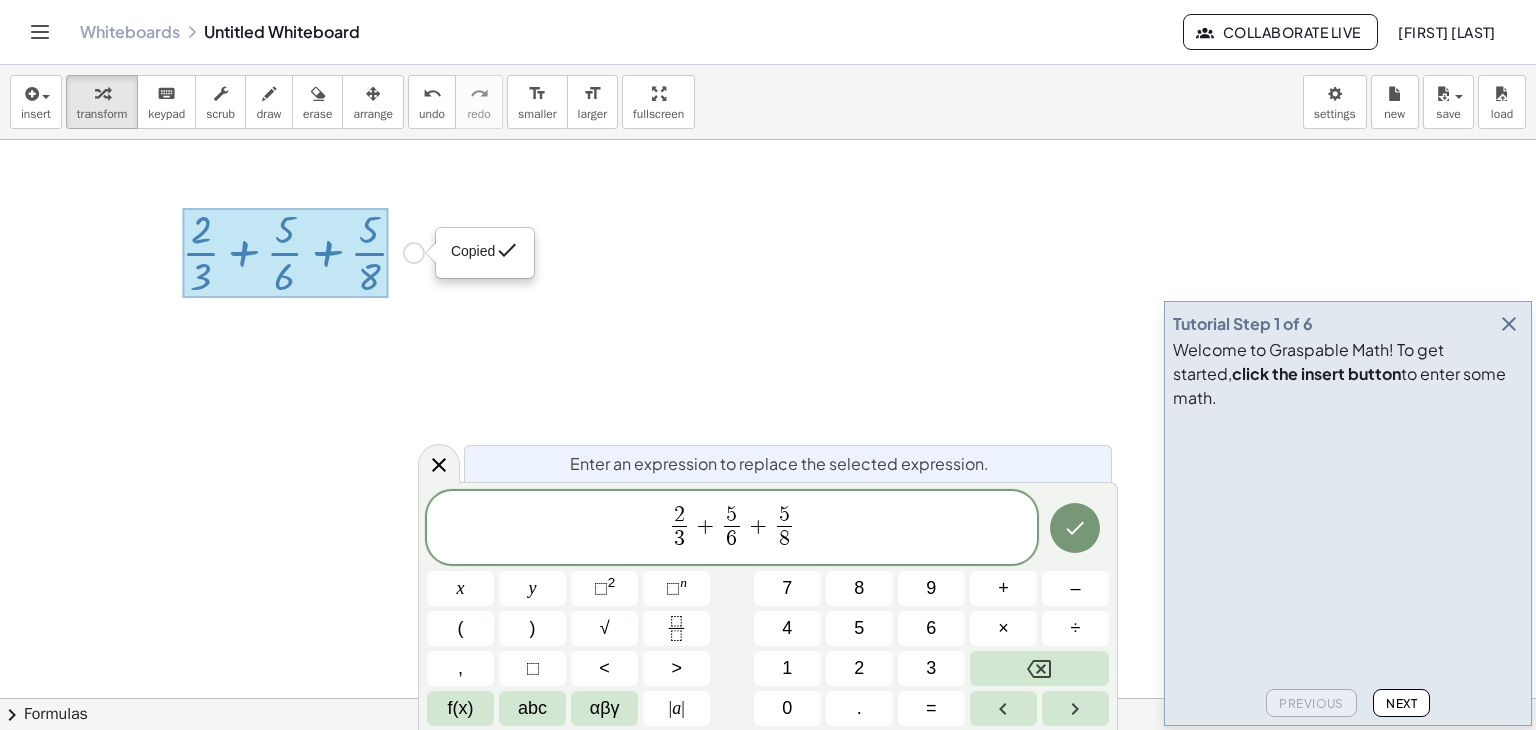 click on "Copied done" at bounding box center [485, 253] 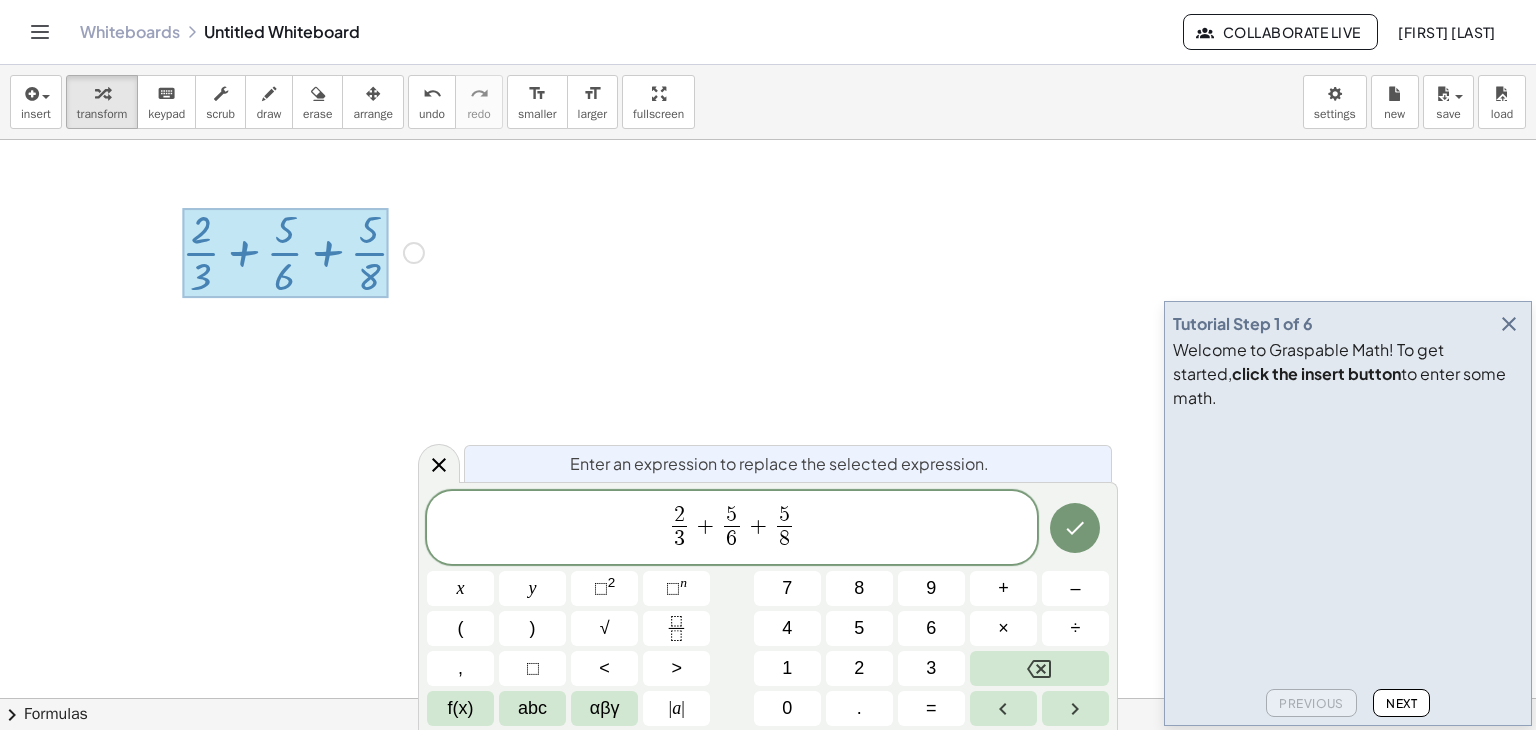 click at bounding box center (768, 563) 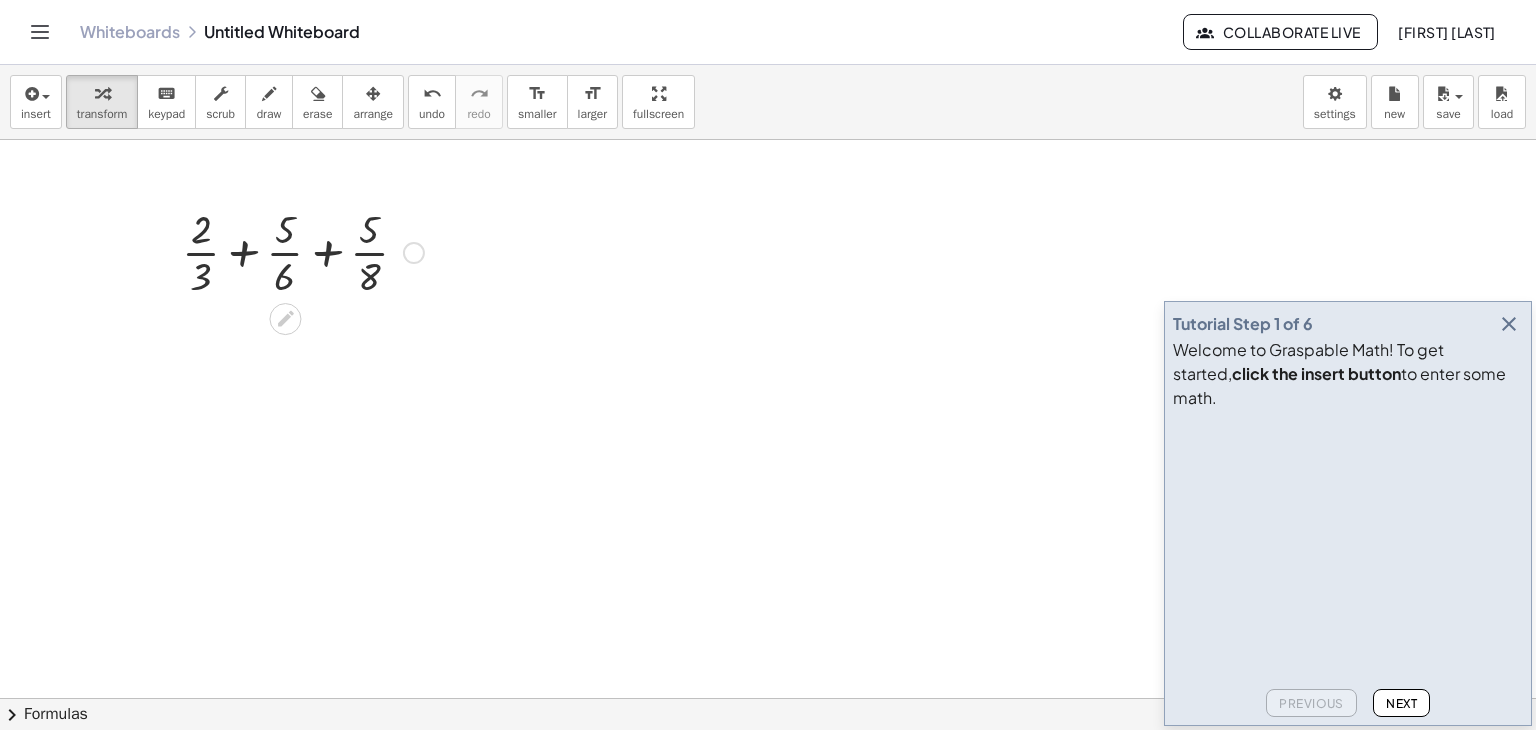 click on "Copied done" at bounding box center (414, 253) 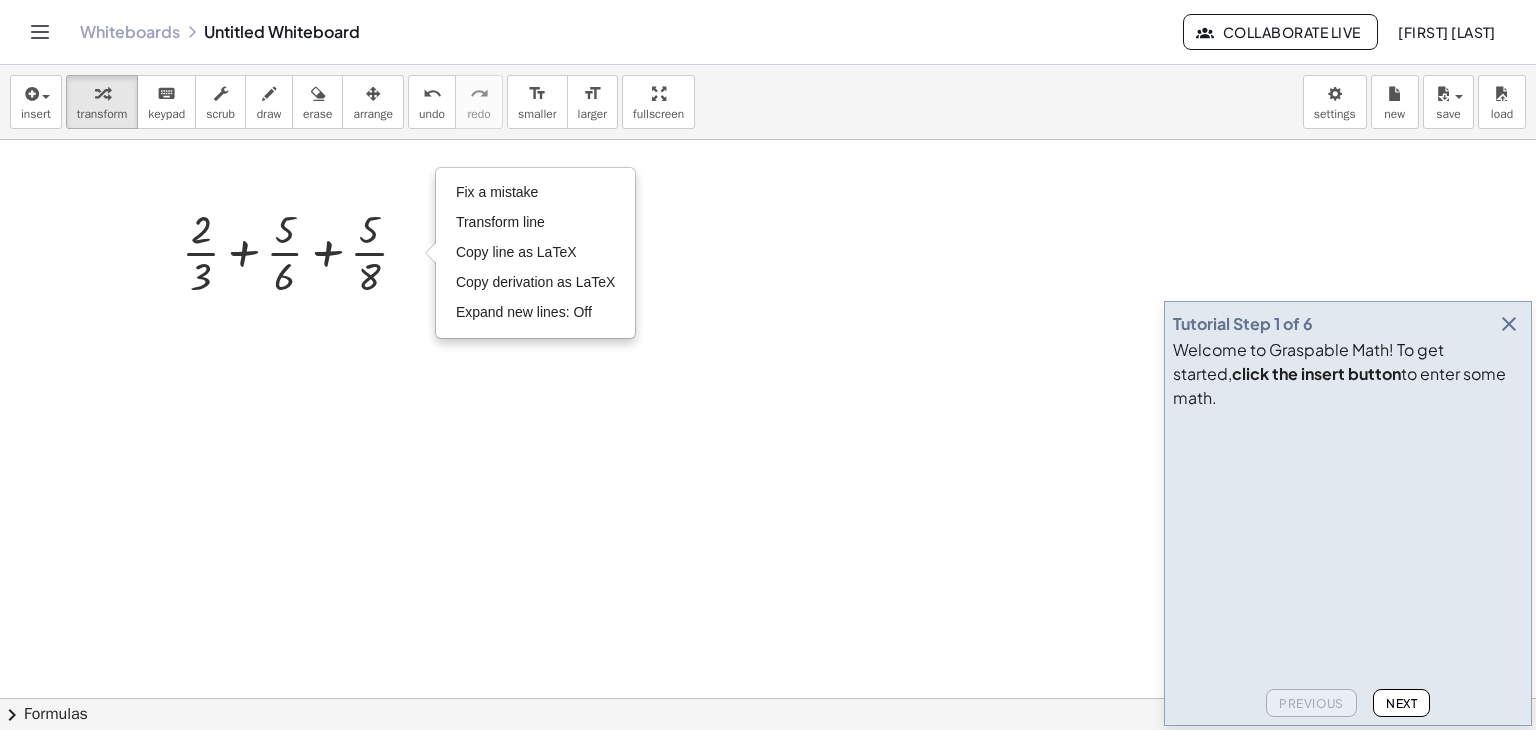 click at bounding box center [768, 563] 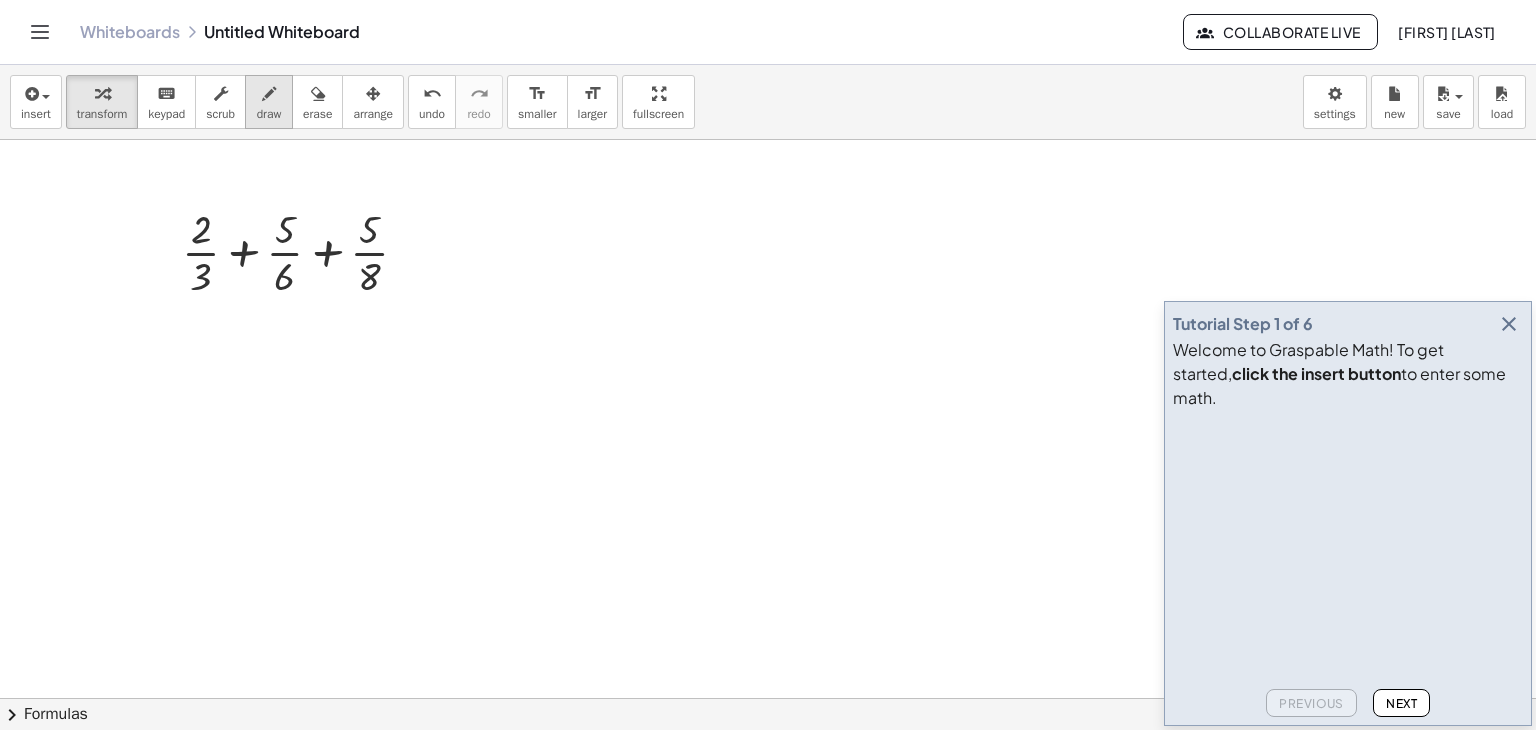 click at bounding box center (269, 93) 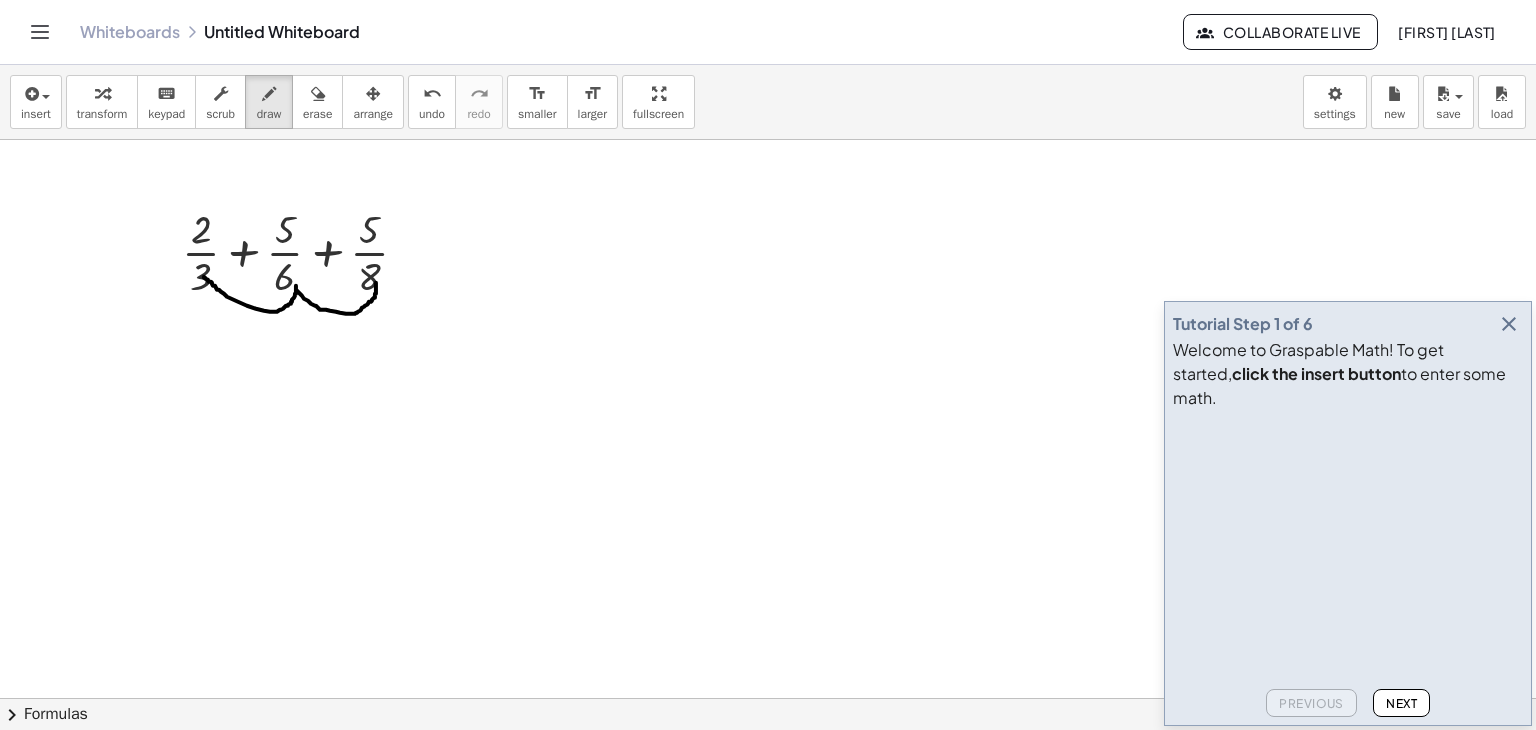 drag, startPoint x: 204, startPoint y: 276, endPoint x: 376, endPoint y: 282, distance: 172.10461 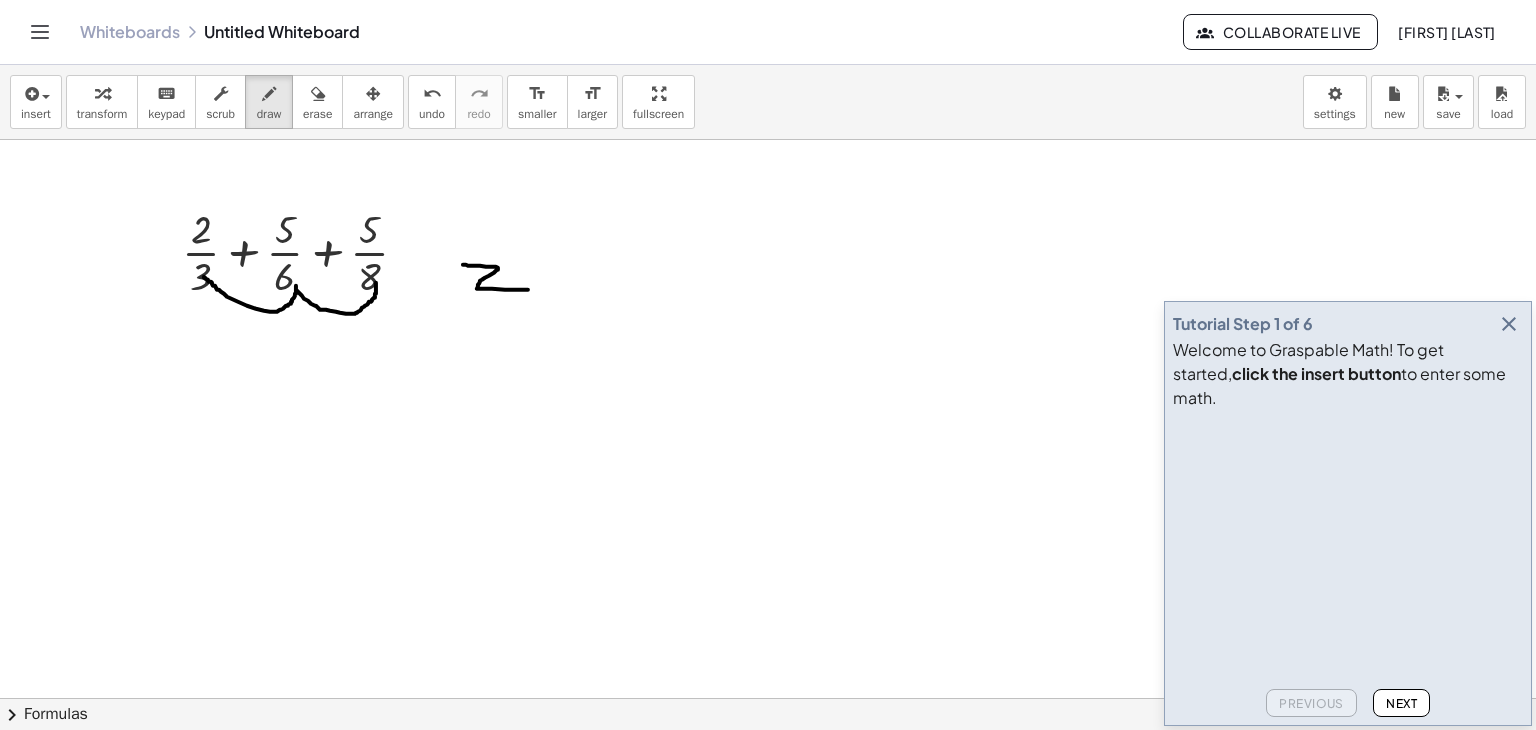drag, startPoint x: 463, startPoint y: 264, endPoint x: 528, endPoint y: 289, distance: 69.641945 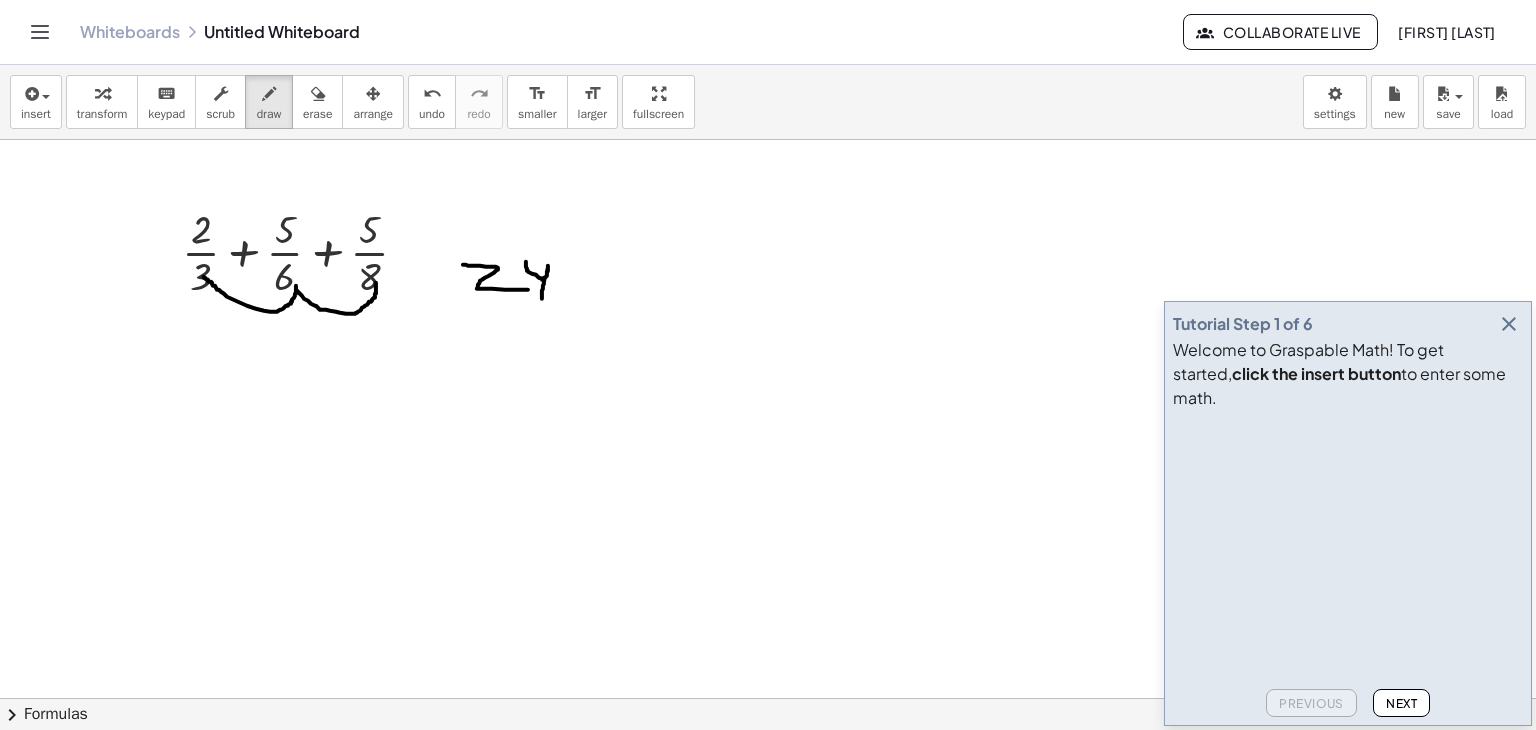 drag, startPoint x: 526, startPoint y: 261, endPoint x: 542, endPoint y: 298, distance: 40.311287 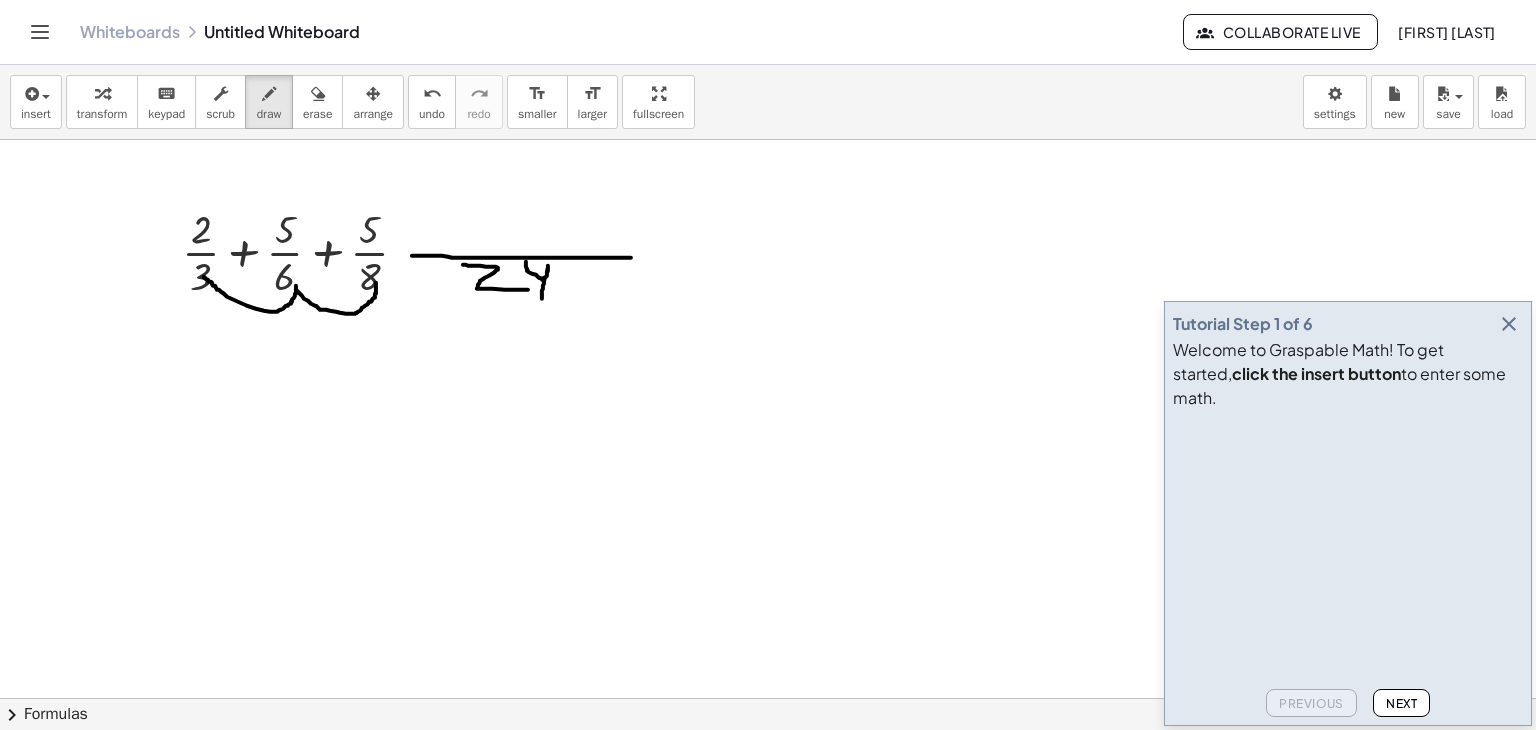 drag, startPoint x: 412, startPoint y: 255, endPoint x: 631, endPoint y: 257, distance: 219.00912 